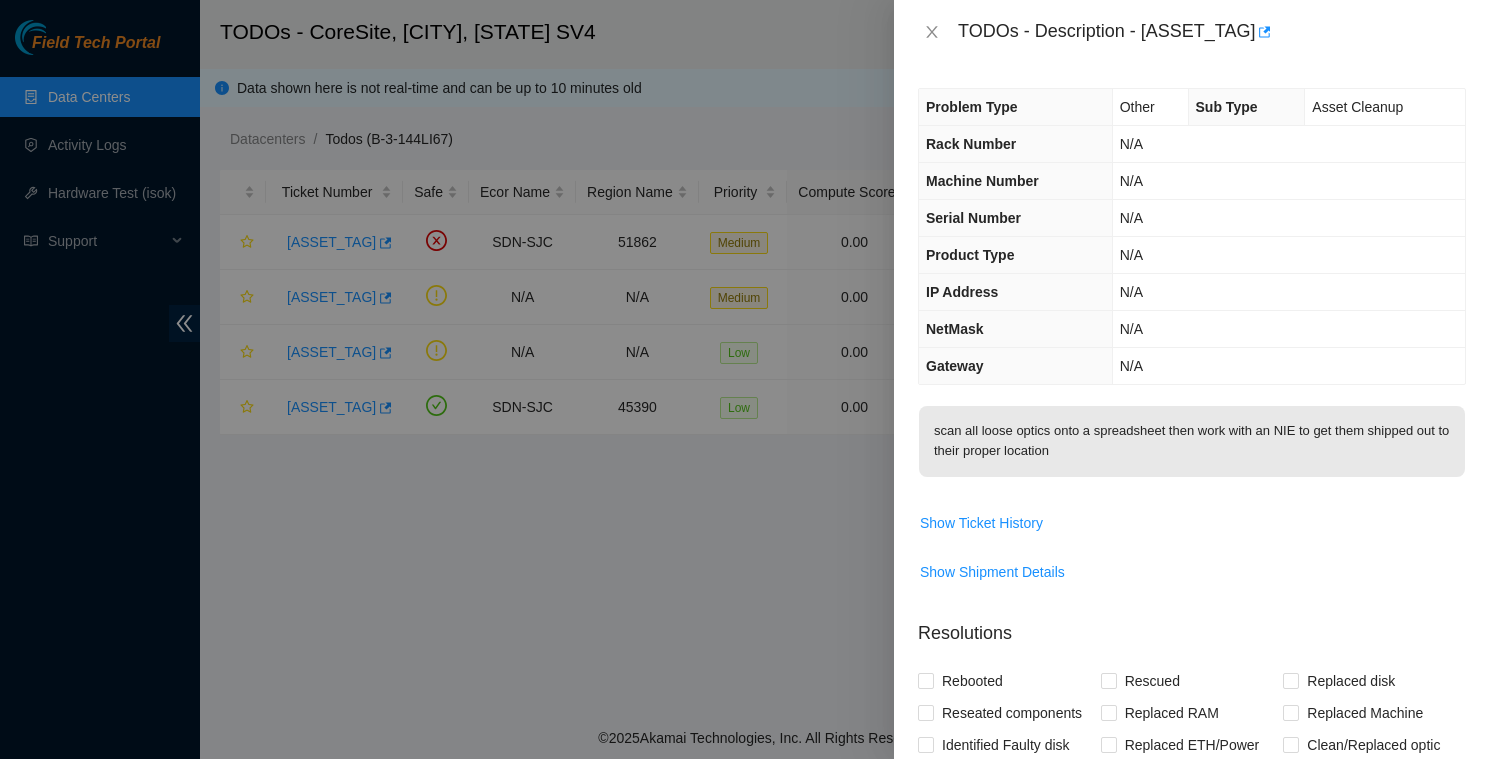 scroll, scrollTop: 0, scrollLeft: 0, axis: both 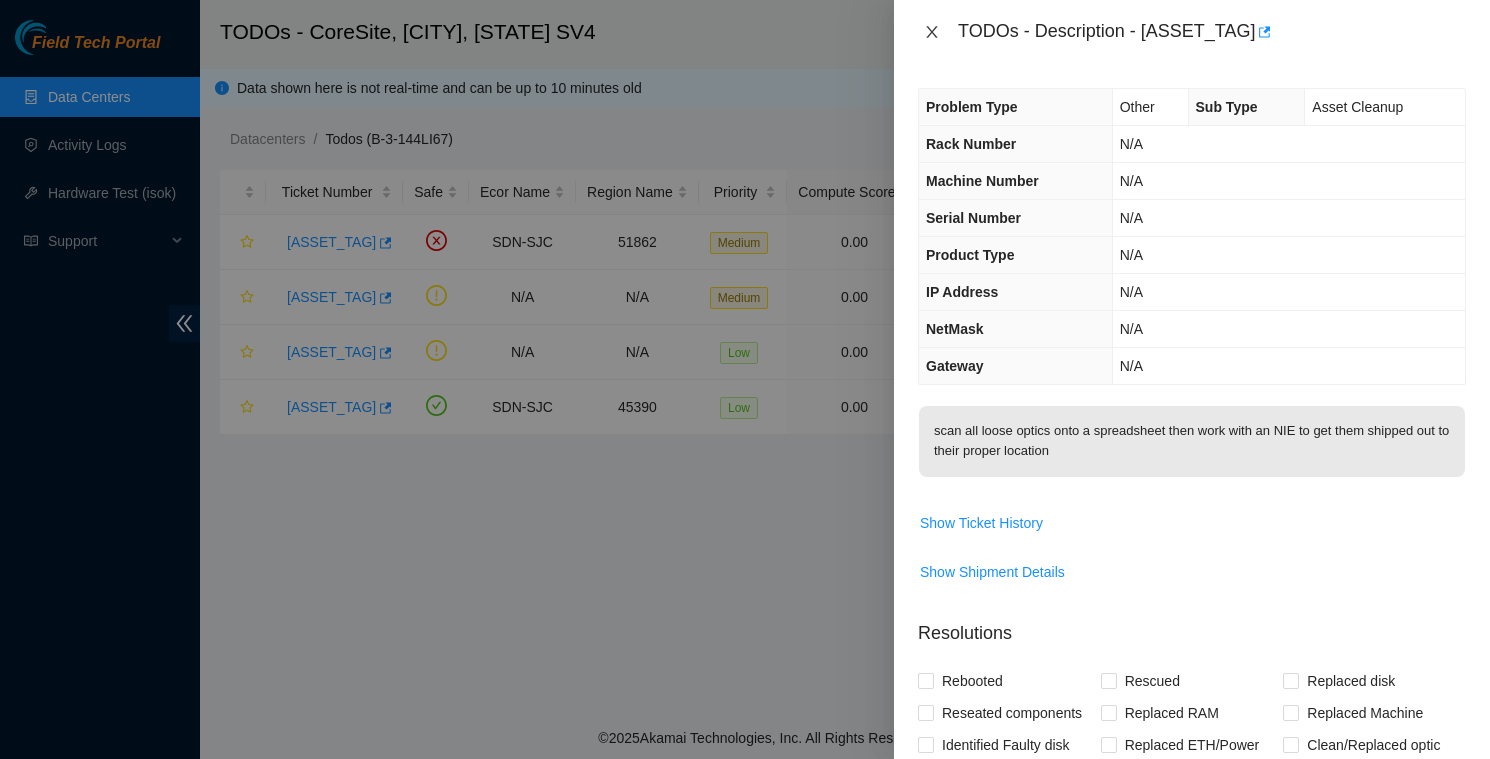 click 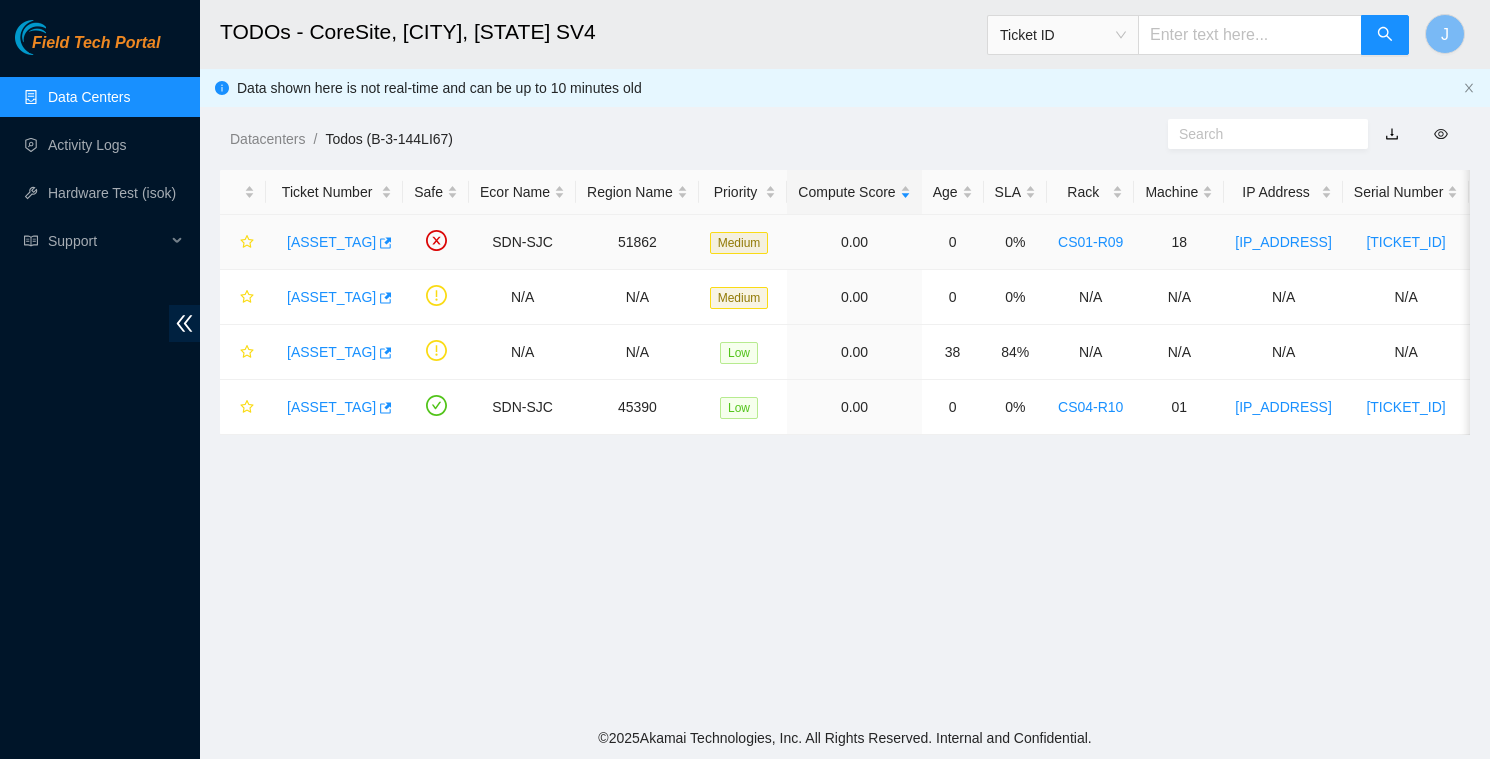 click on "[TICKET]" at bounding box center [331, 242] 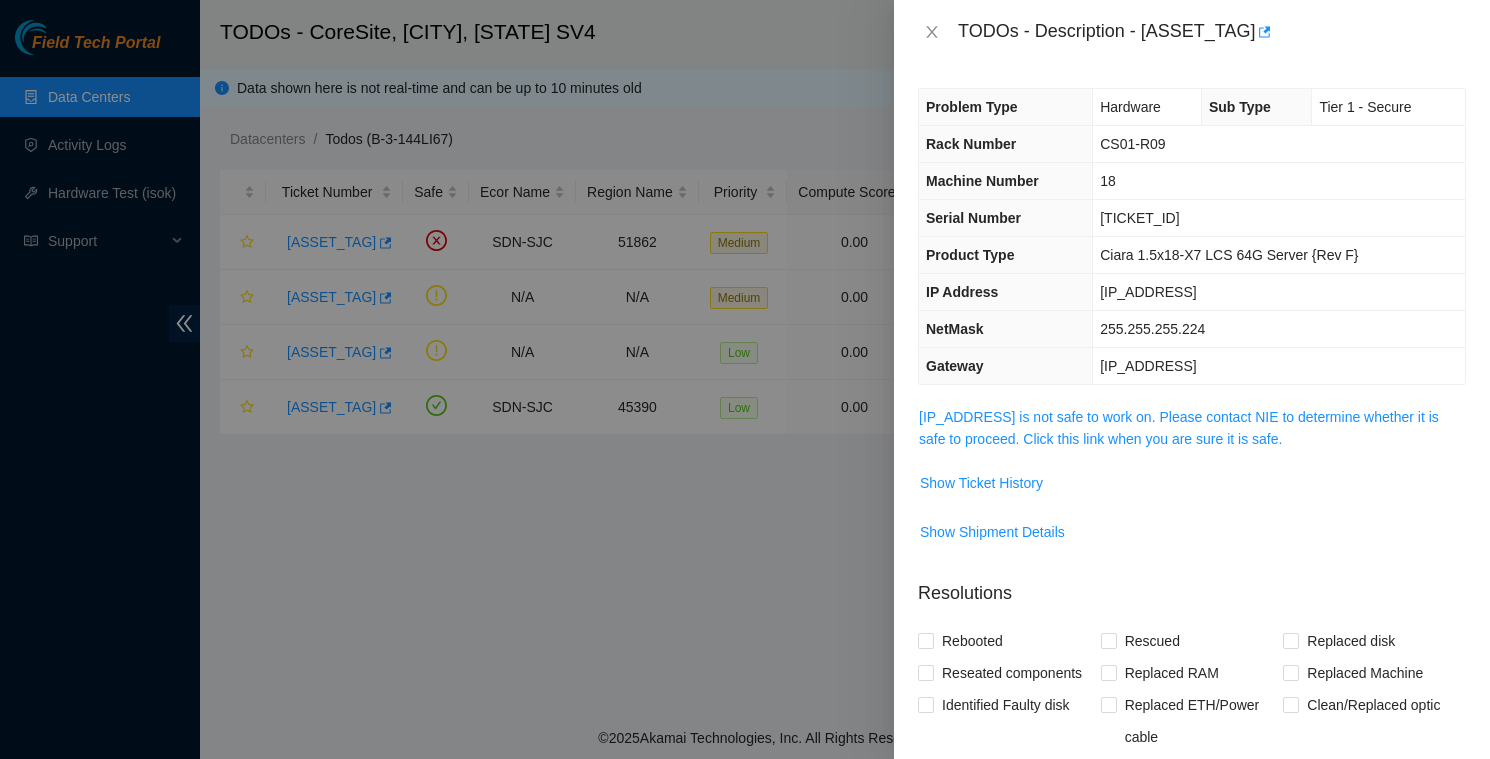 click on "TODOs - Description - [TICKET]" at bounding box center (1212, 32) 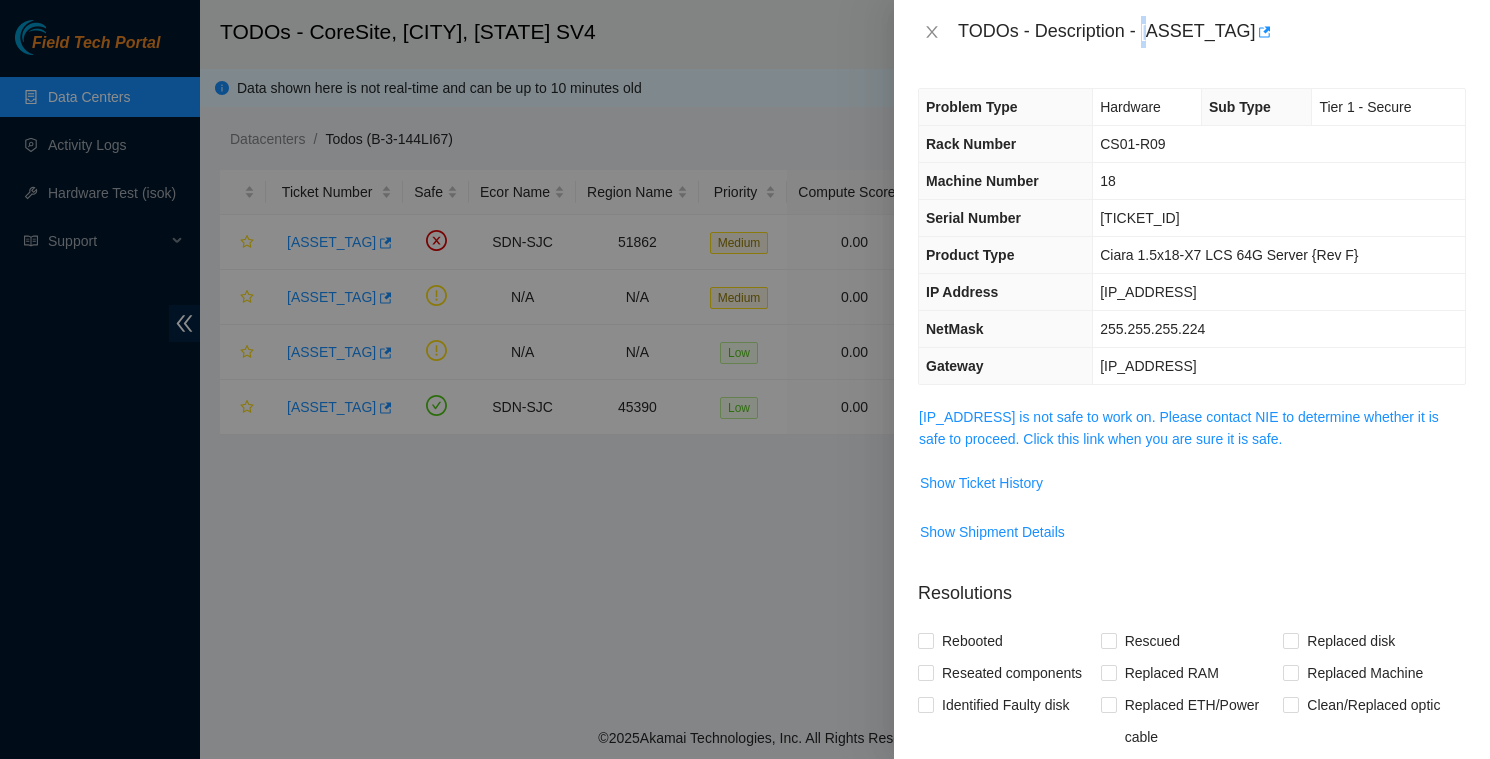 click on "TODOs - Description - [TICKET]" at bounding box center (1212, 32) 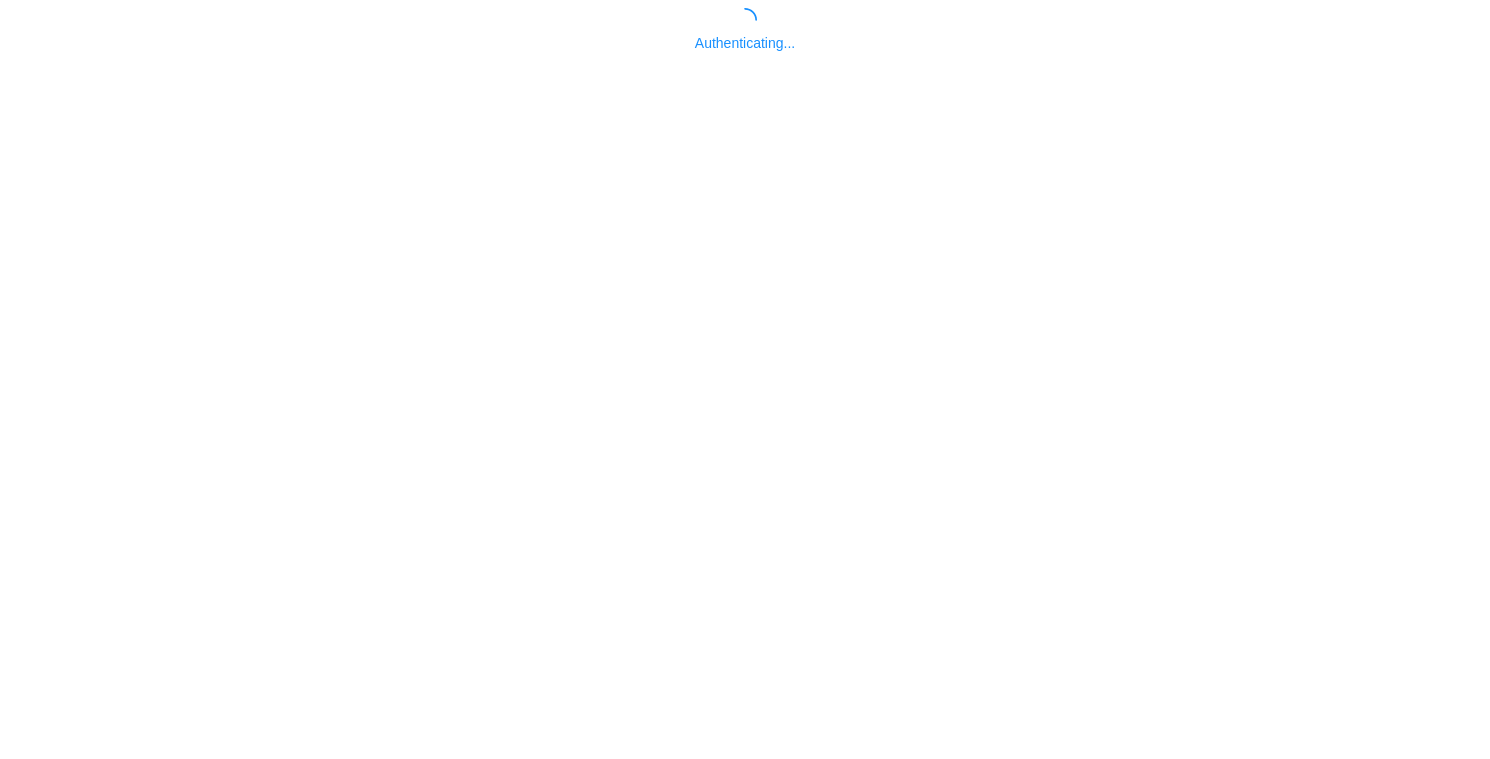 scroll, scrollTop: 0, scrollLeft: 0, axis: both 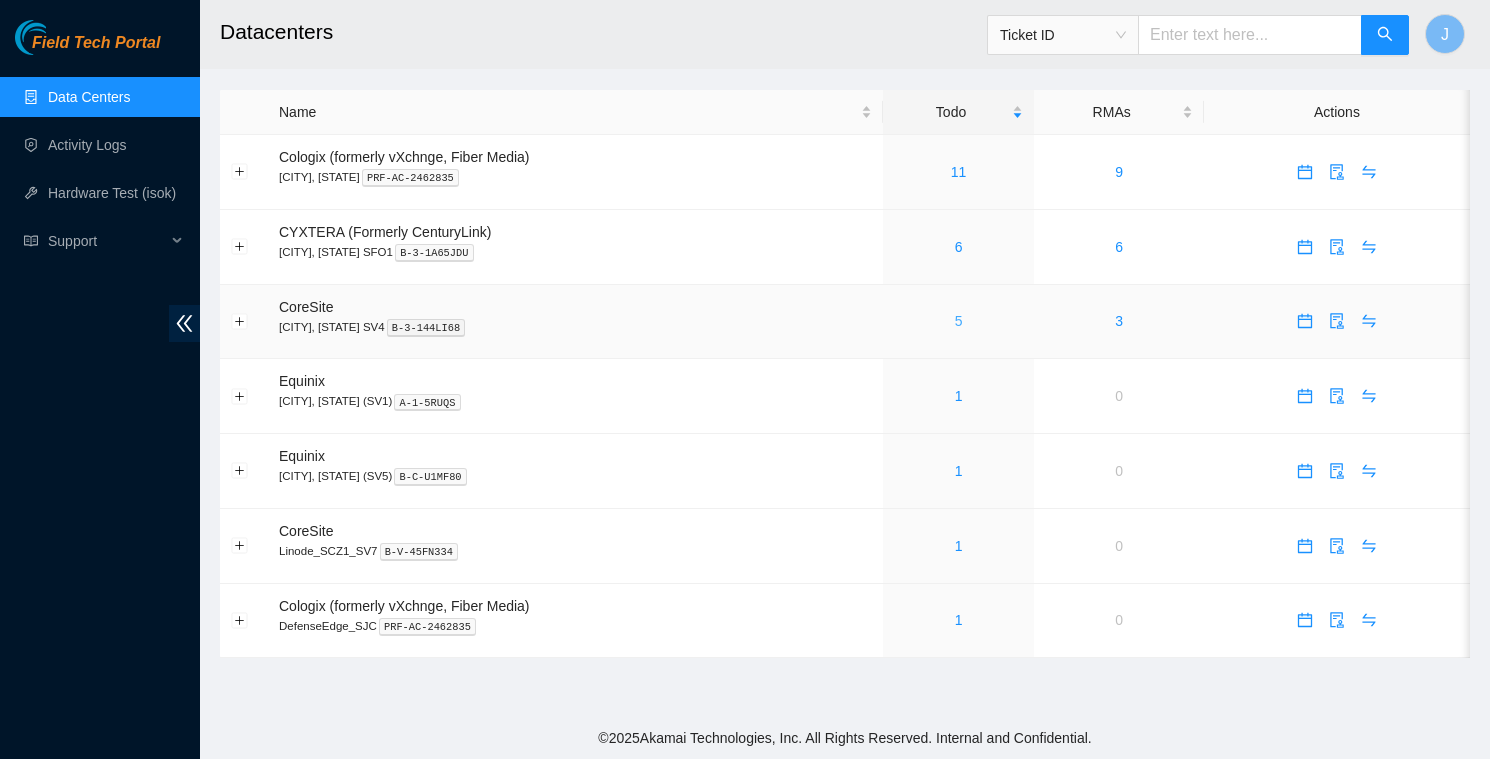 click on "5" at bounding box center (959, 321) 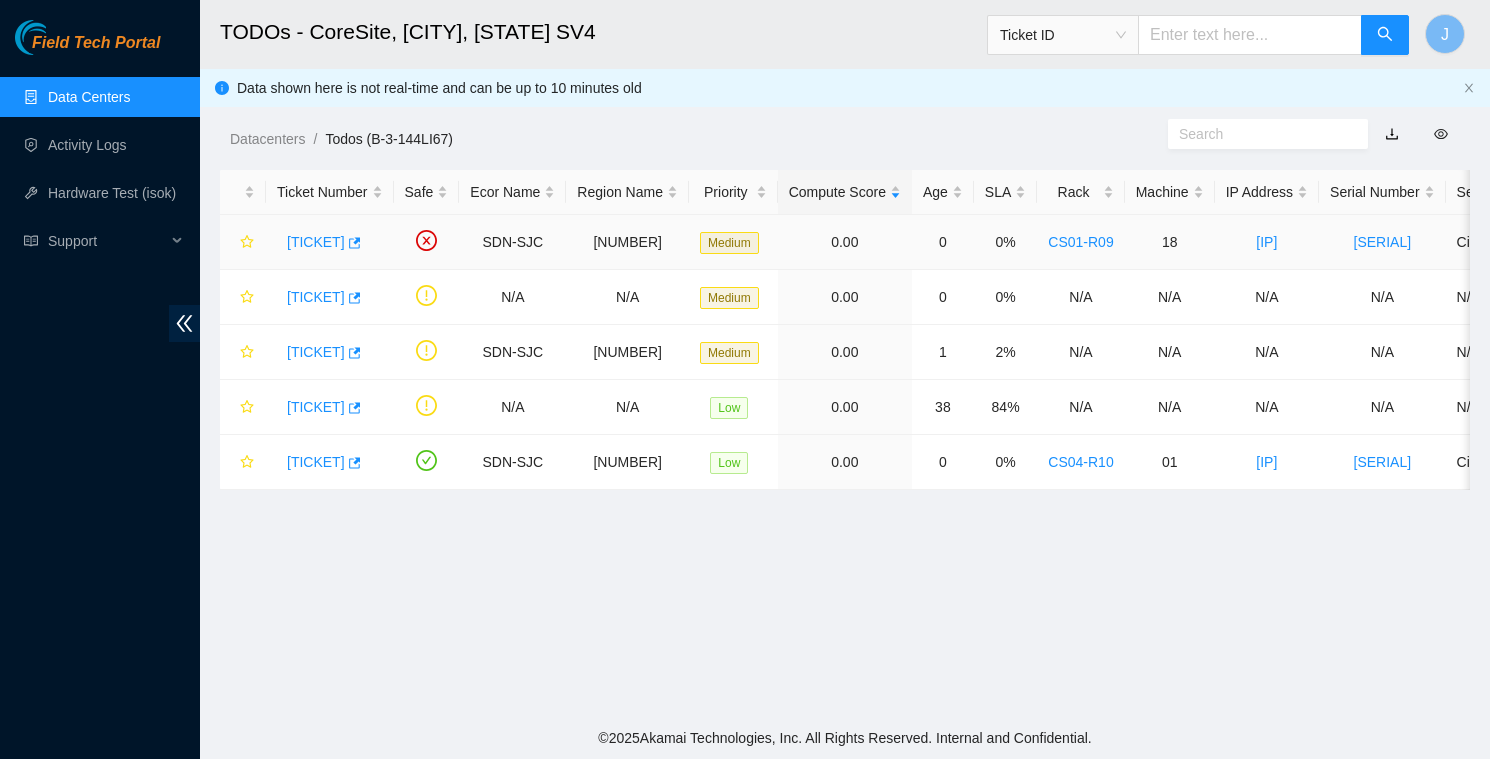 click on "[TICKET]" at bounding box center (316, 242) 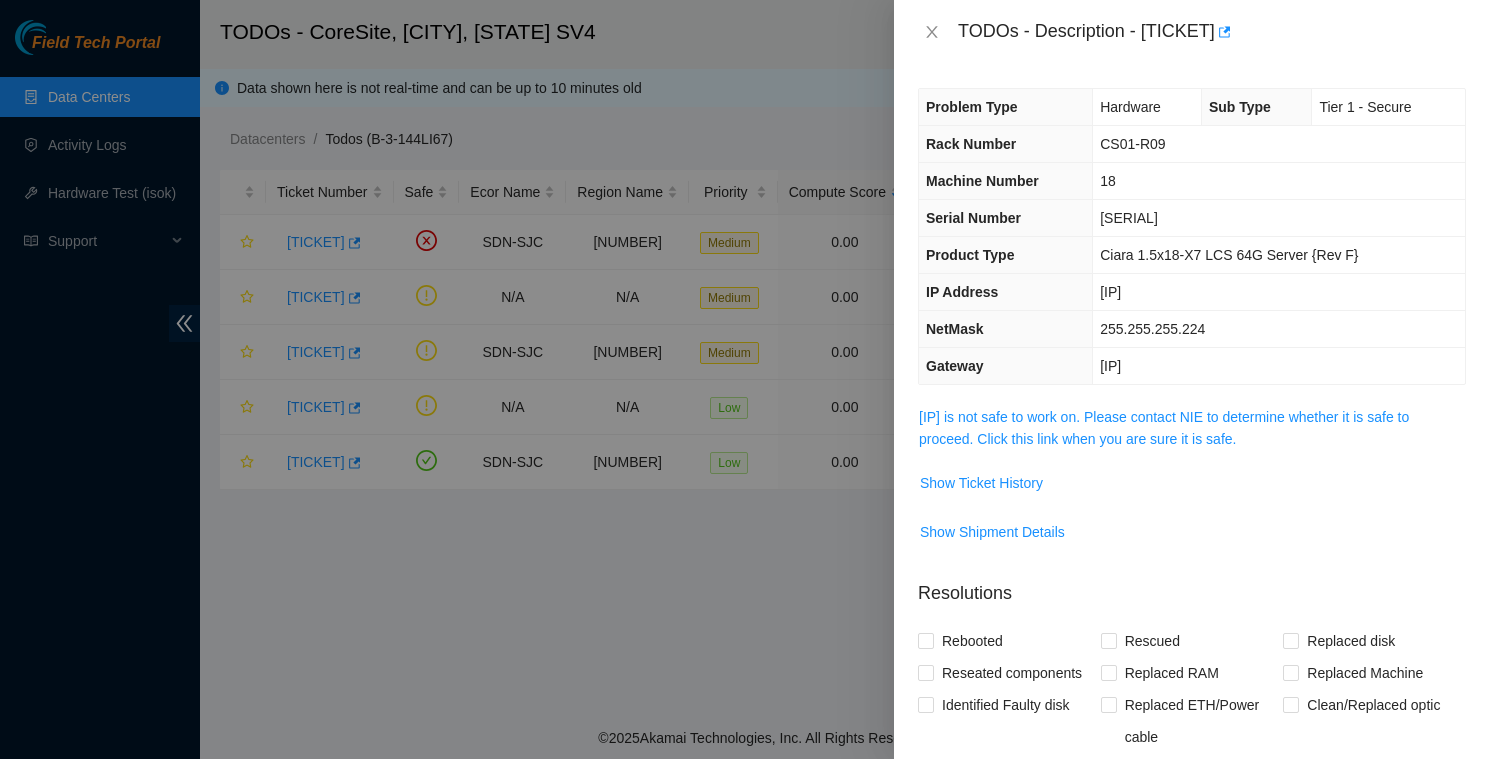 click on "TODOs - Description - [TICKET]" at bounding box center (1212, 32) 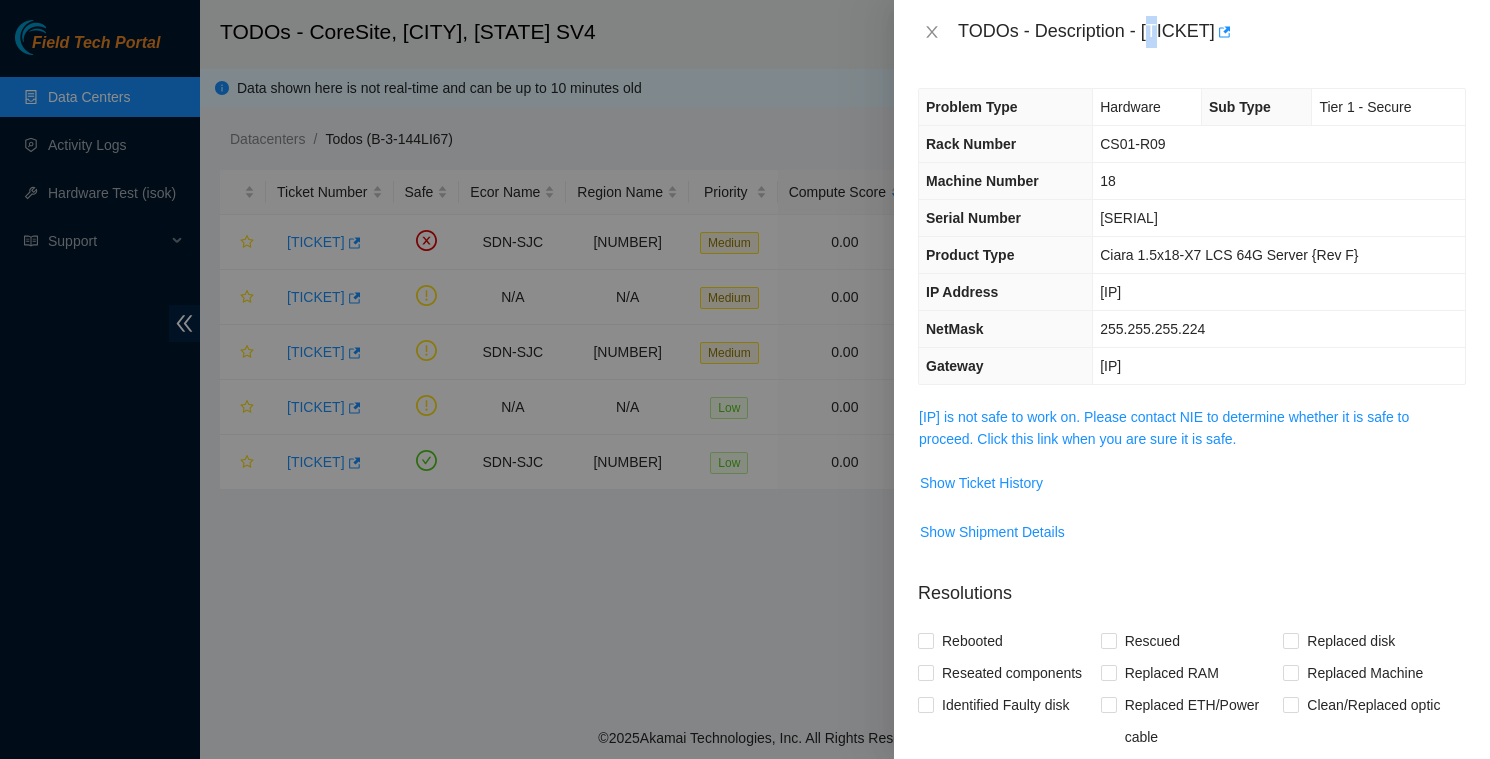 click on "TODOs - Description - [TICKET]" at bounding box center [1212, 32] 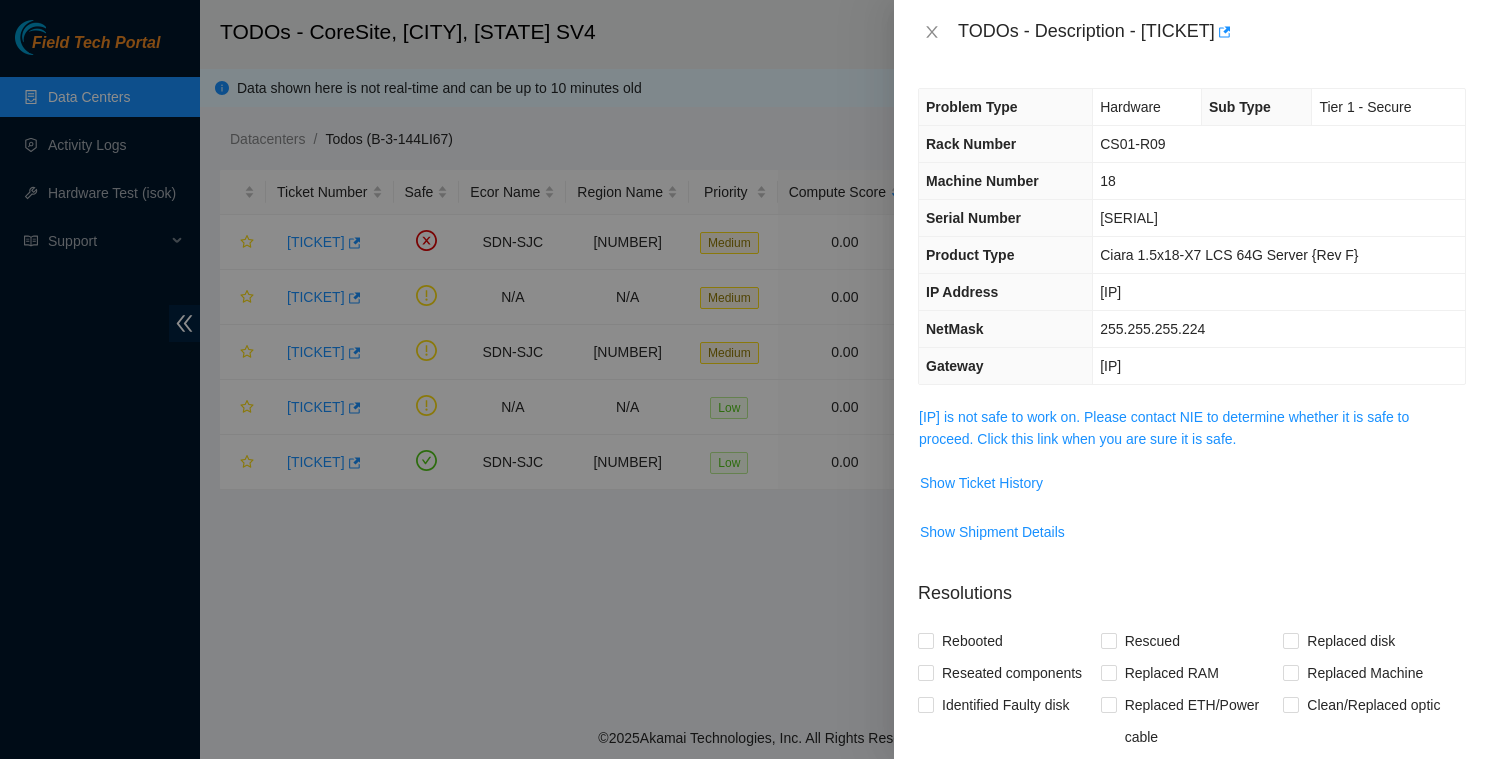 click on "TODOs - Description - [TICKET]" at bounding box center (1212, 32) 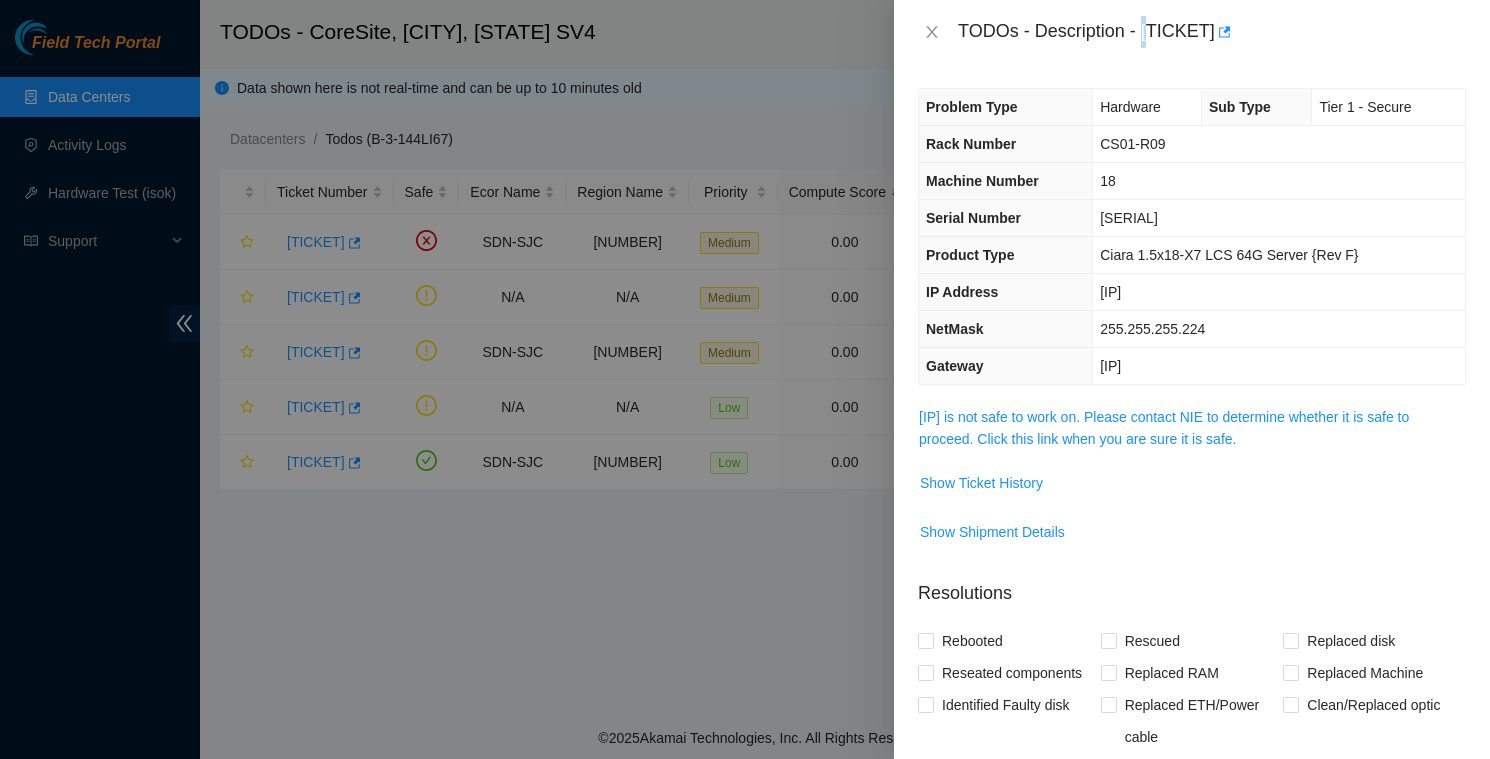 click on "TODOs - Description - [TICKET]" at bounding box center [1212, 32] 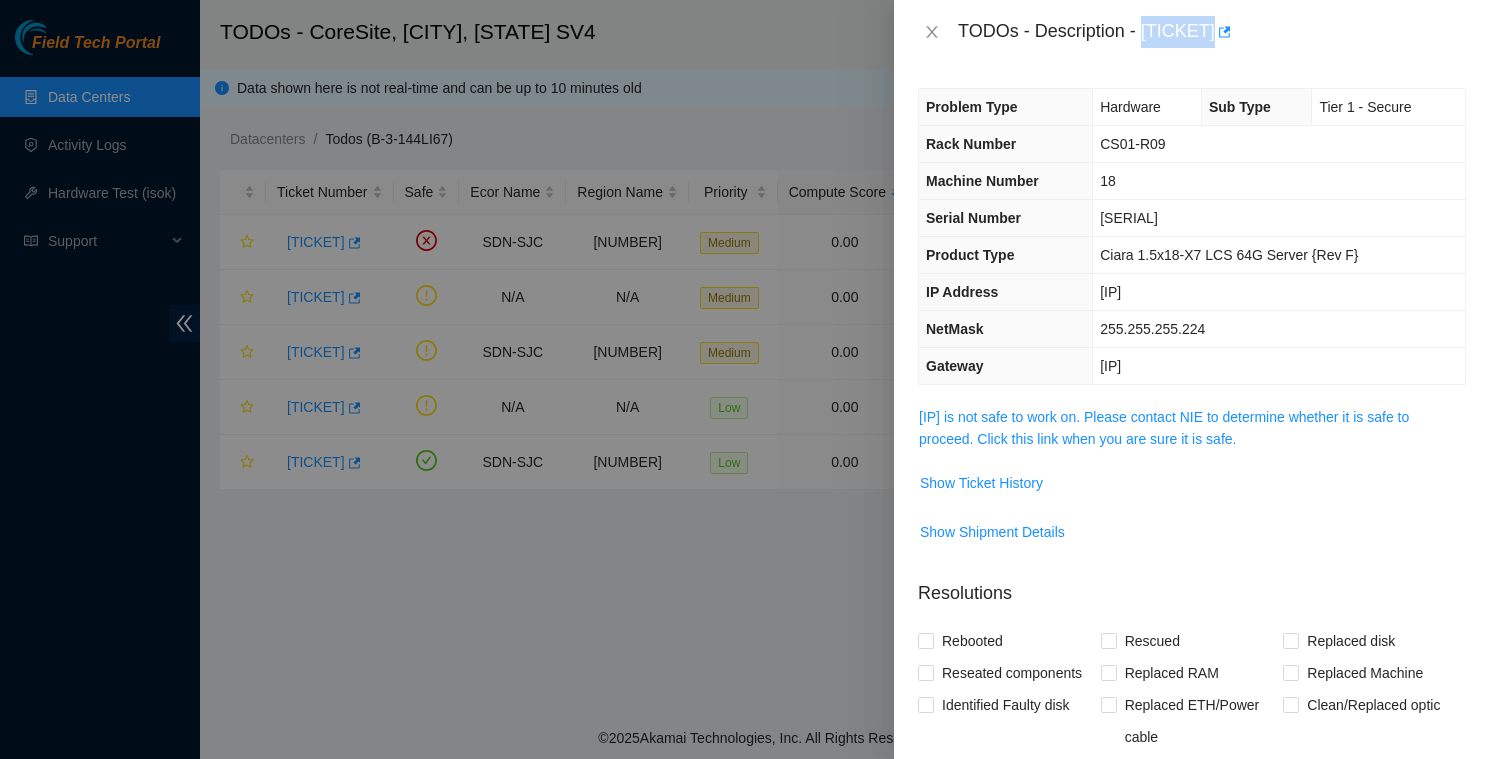 click on "TODOs - Description - [TICKET]" at bounding box center (1212, 32) 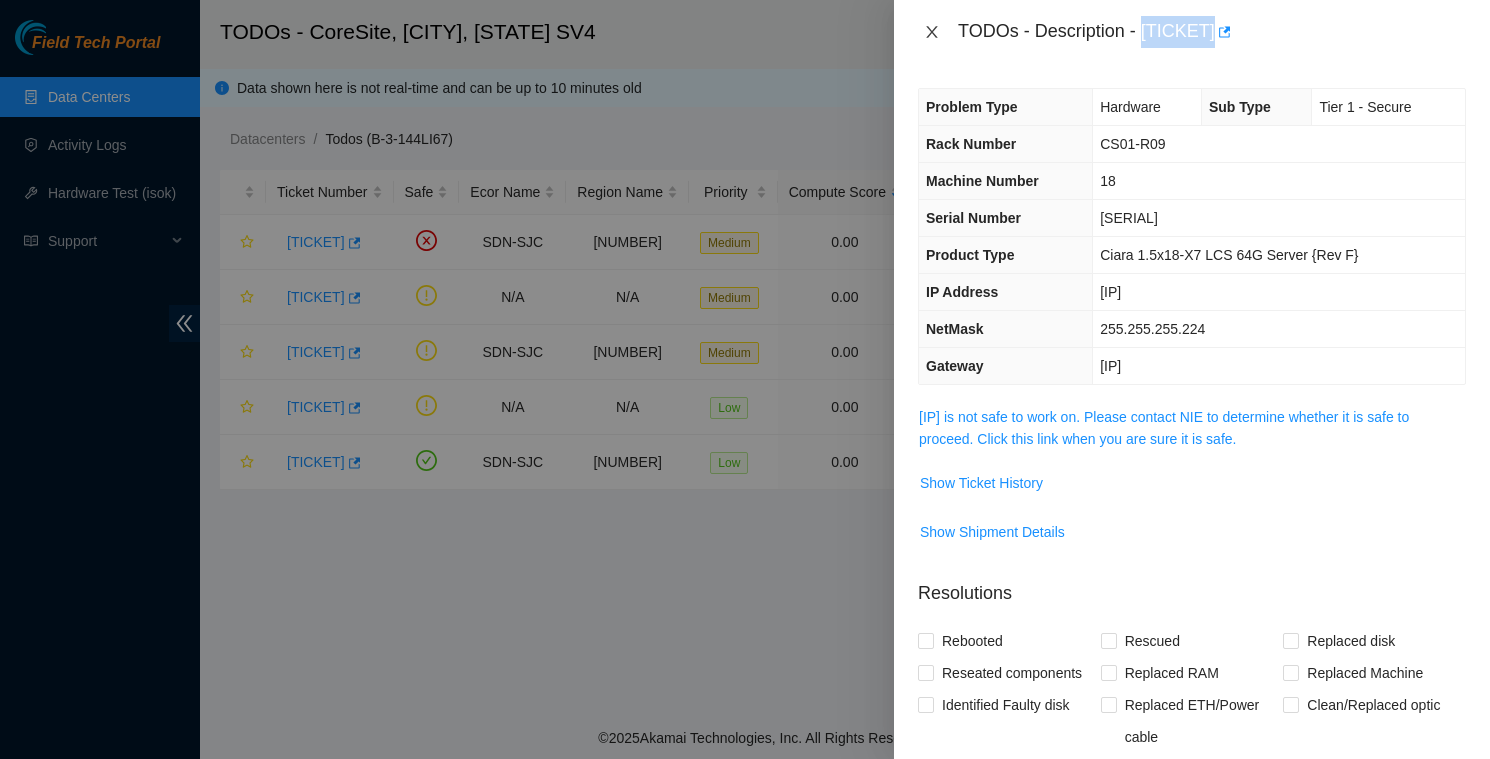 click 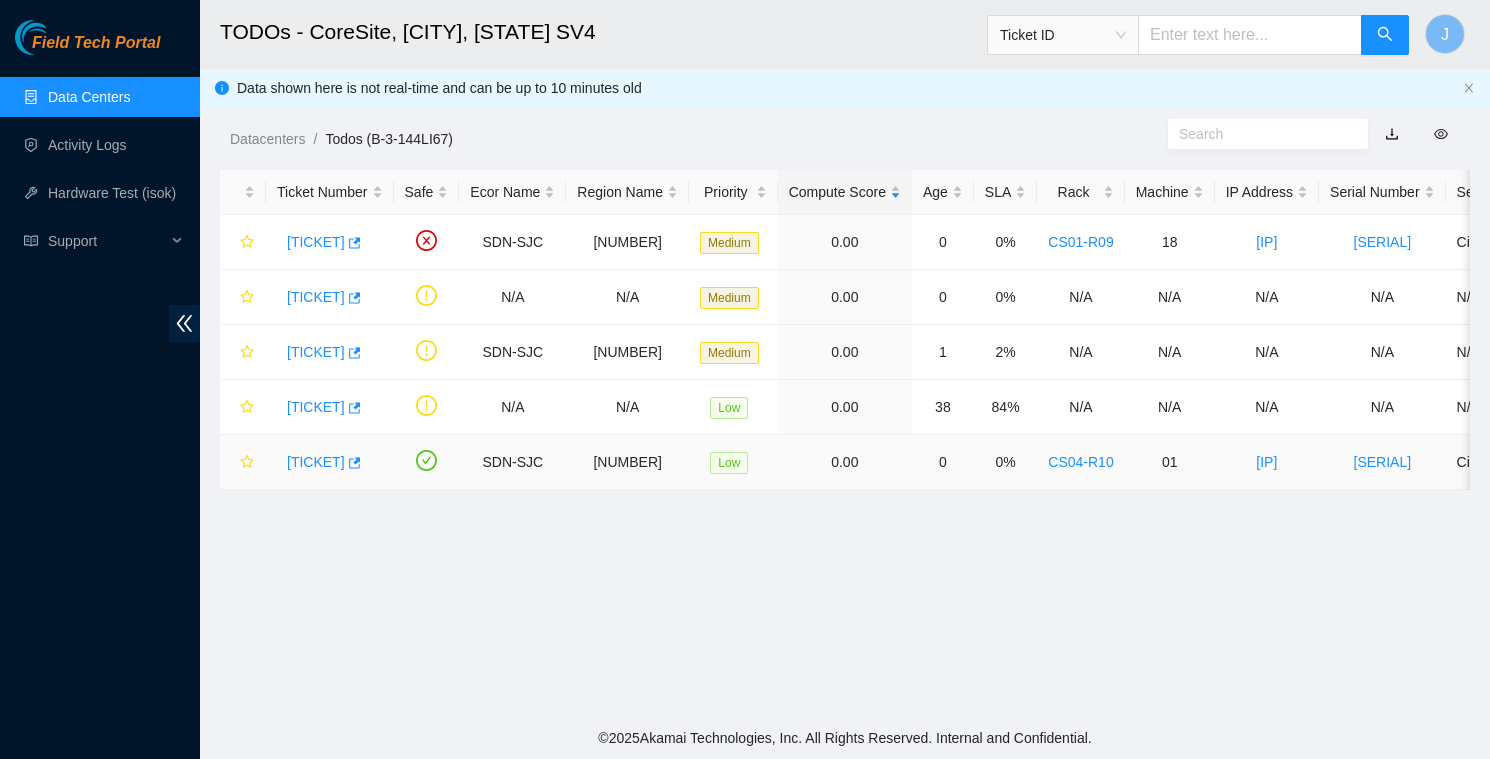 click on "[TICKET]" at bounding box center [316, 462] 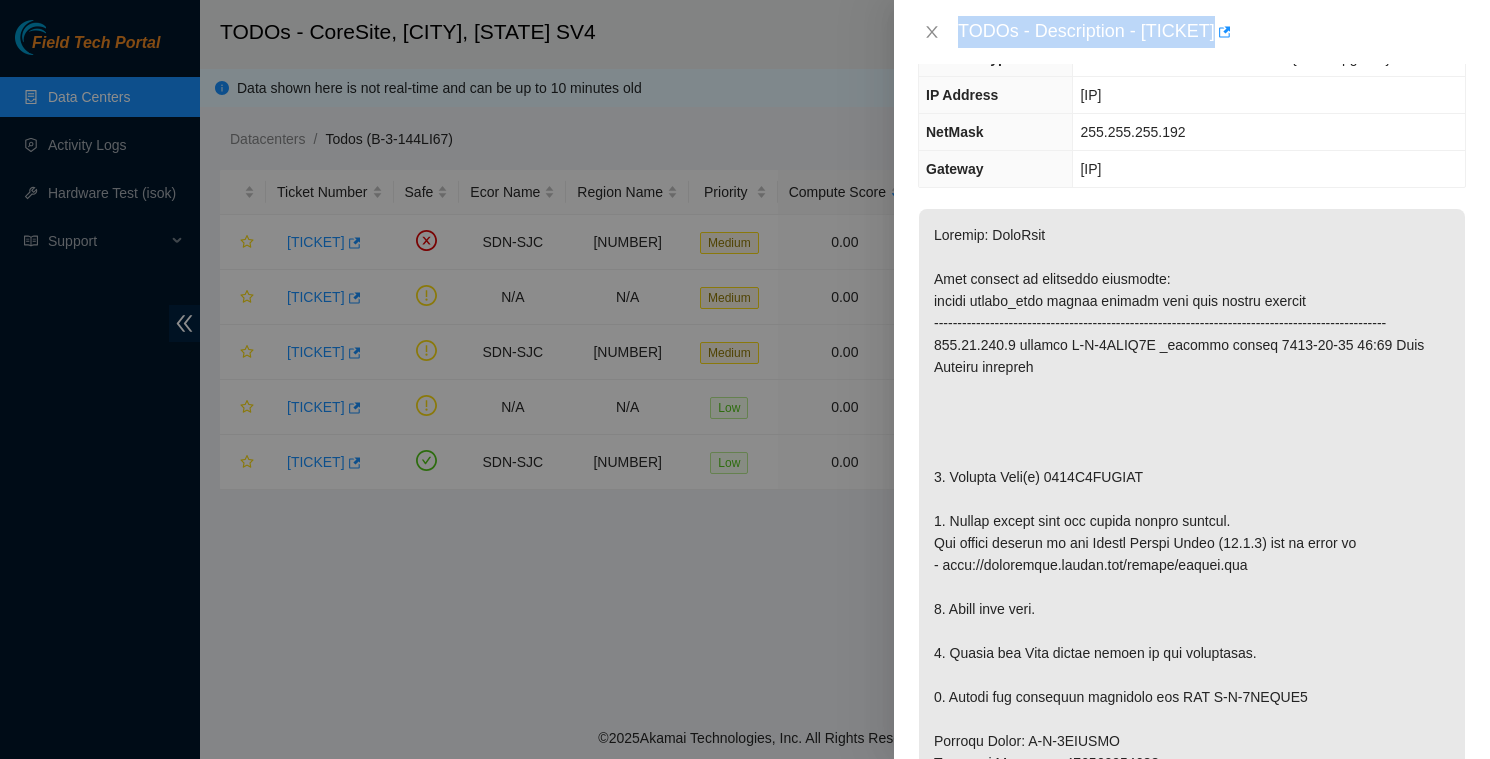 scroll, scrollTop: 0, scrollLeft: 0, axis: both 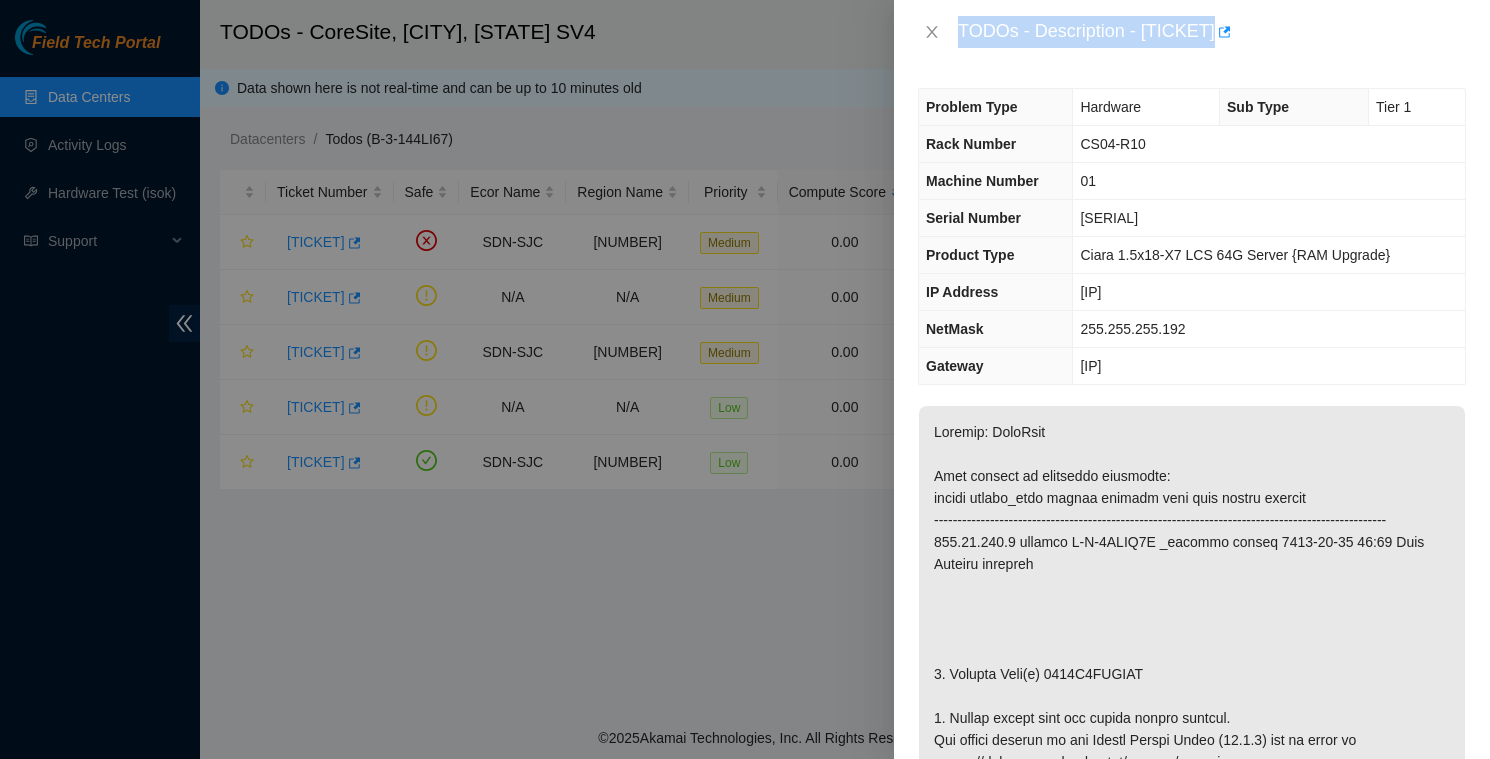 click on "TODOs - Description - [TICKET]" at bounding box center (1212, 32) 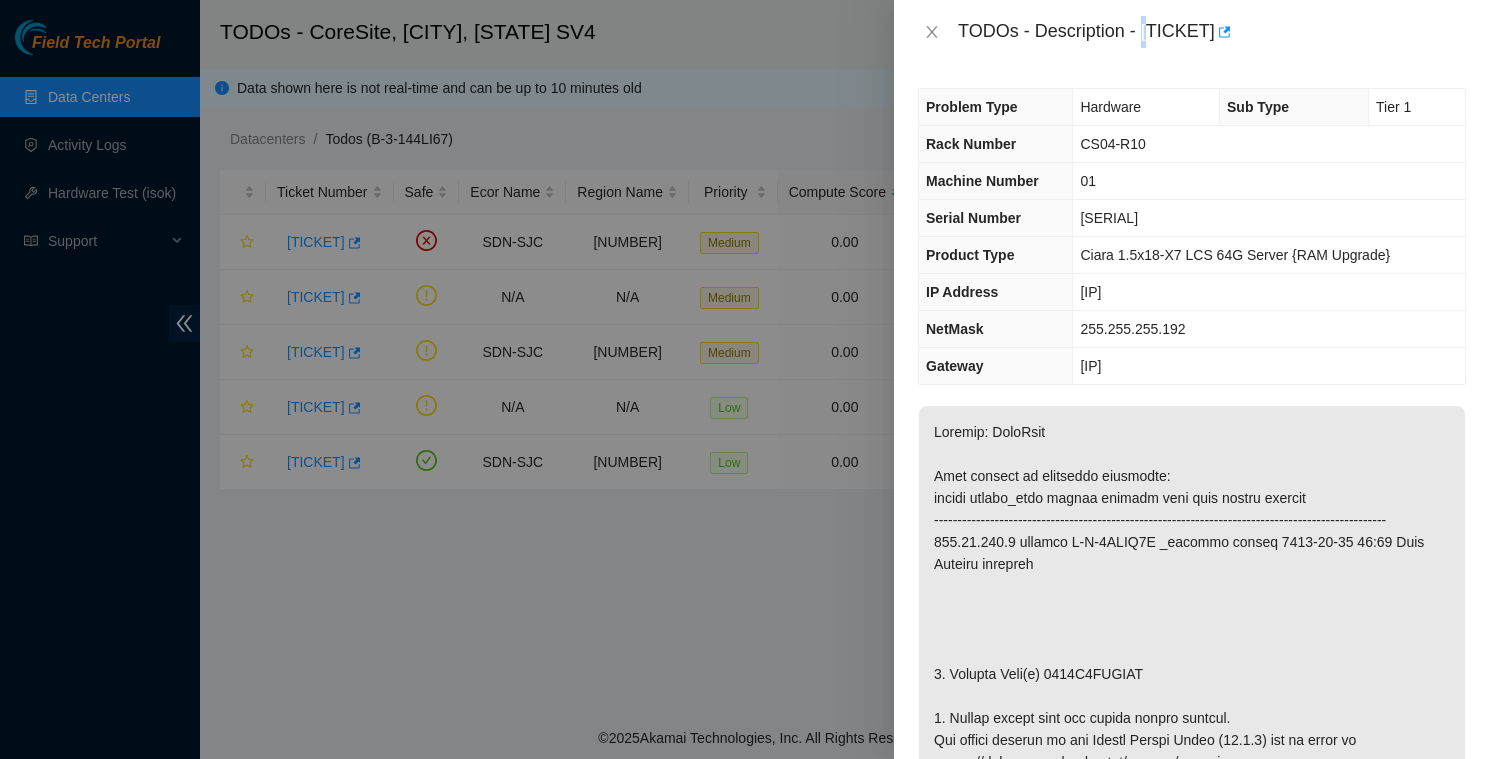 click on "TODOs - Description - [TICKET]" at bounding box center (1212, 32) 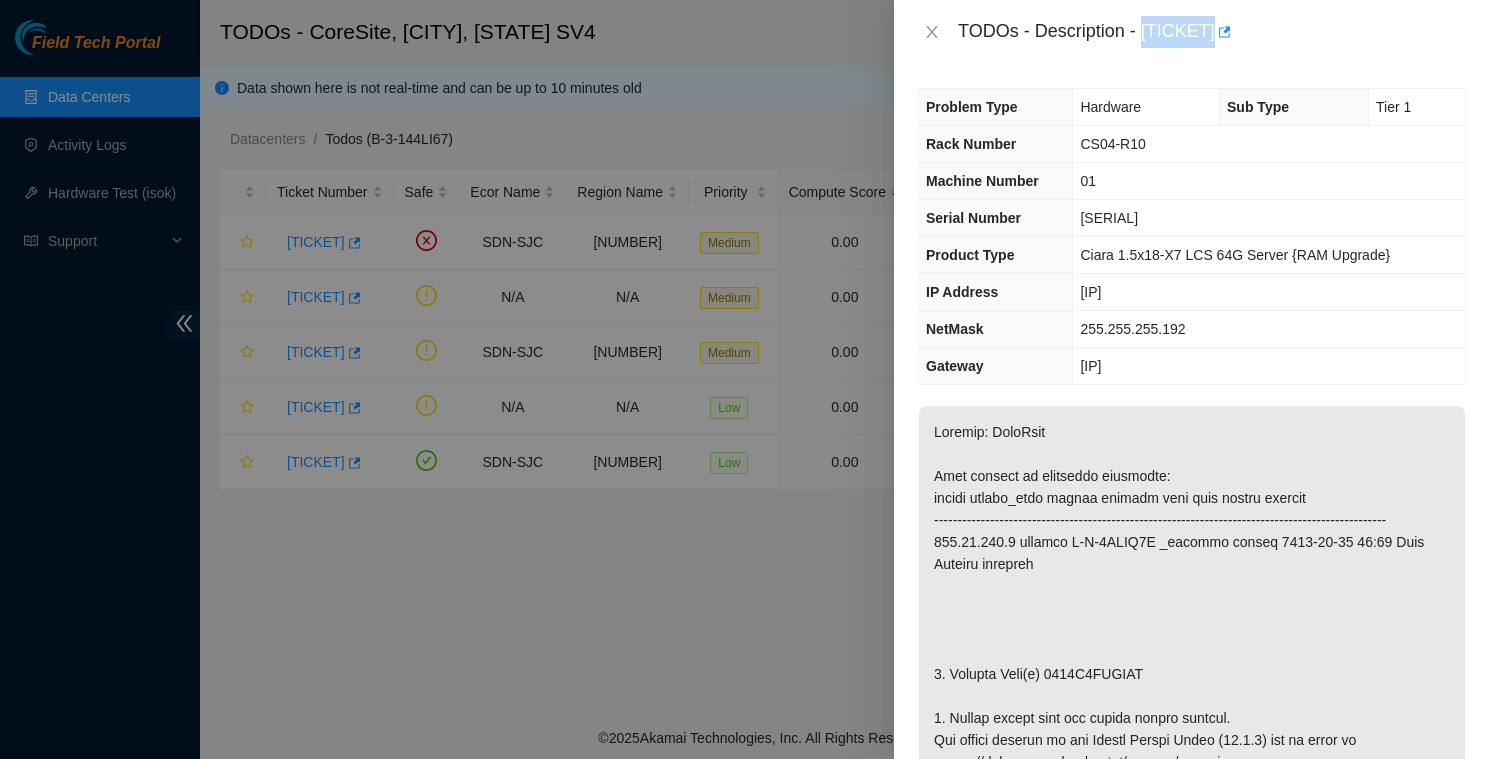 click on "TODOs - Description - [TICKET]" at bounding box center [1212, 32] 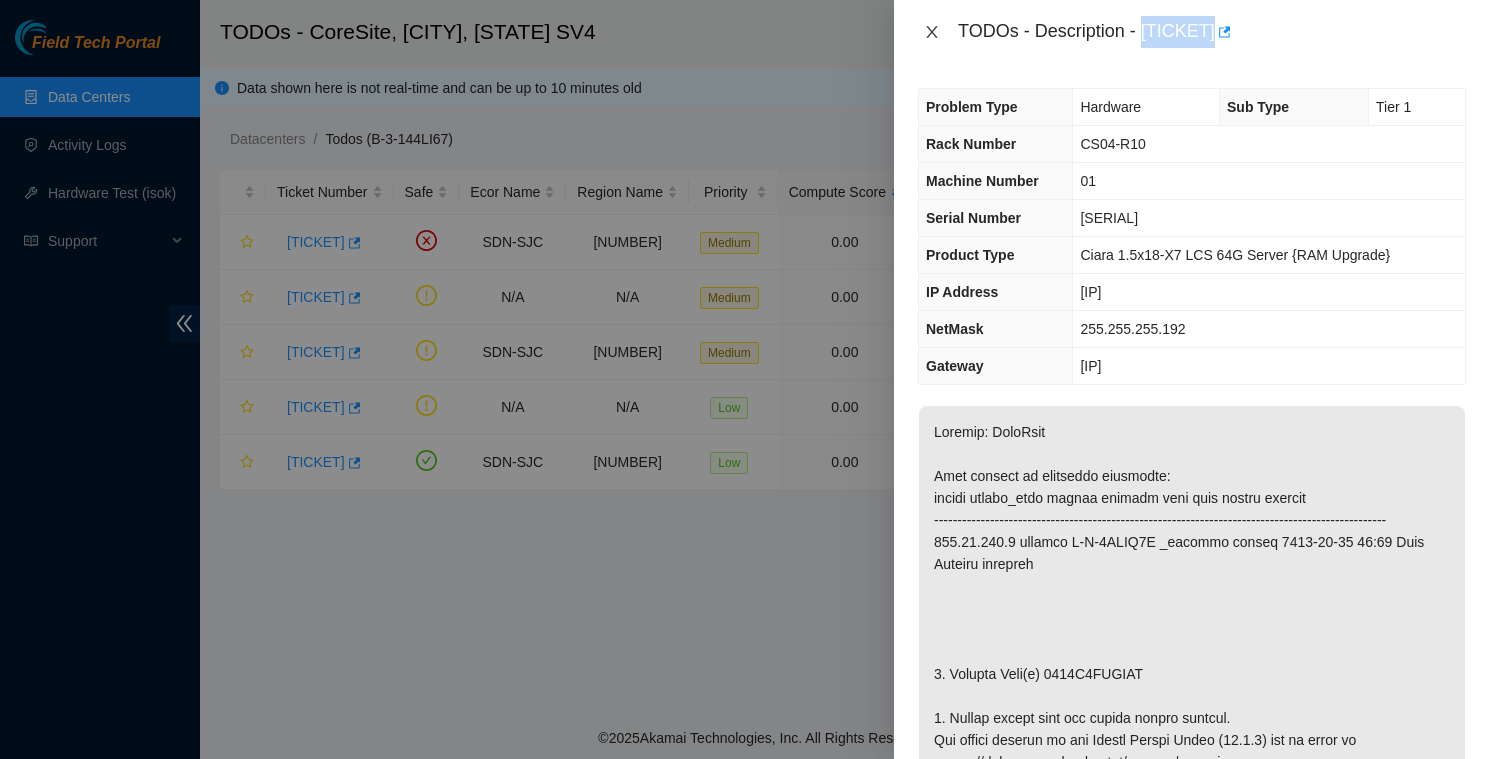 click 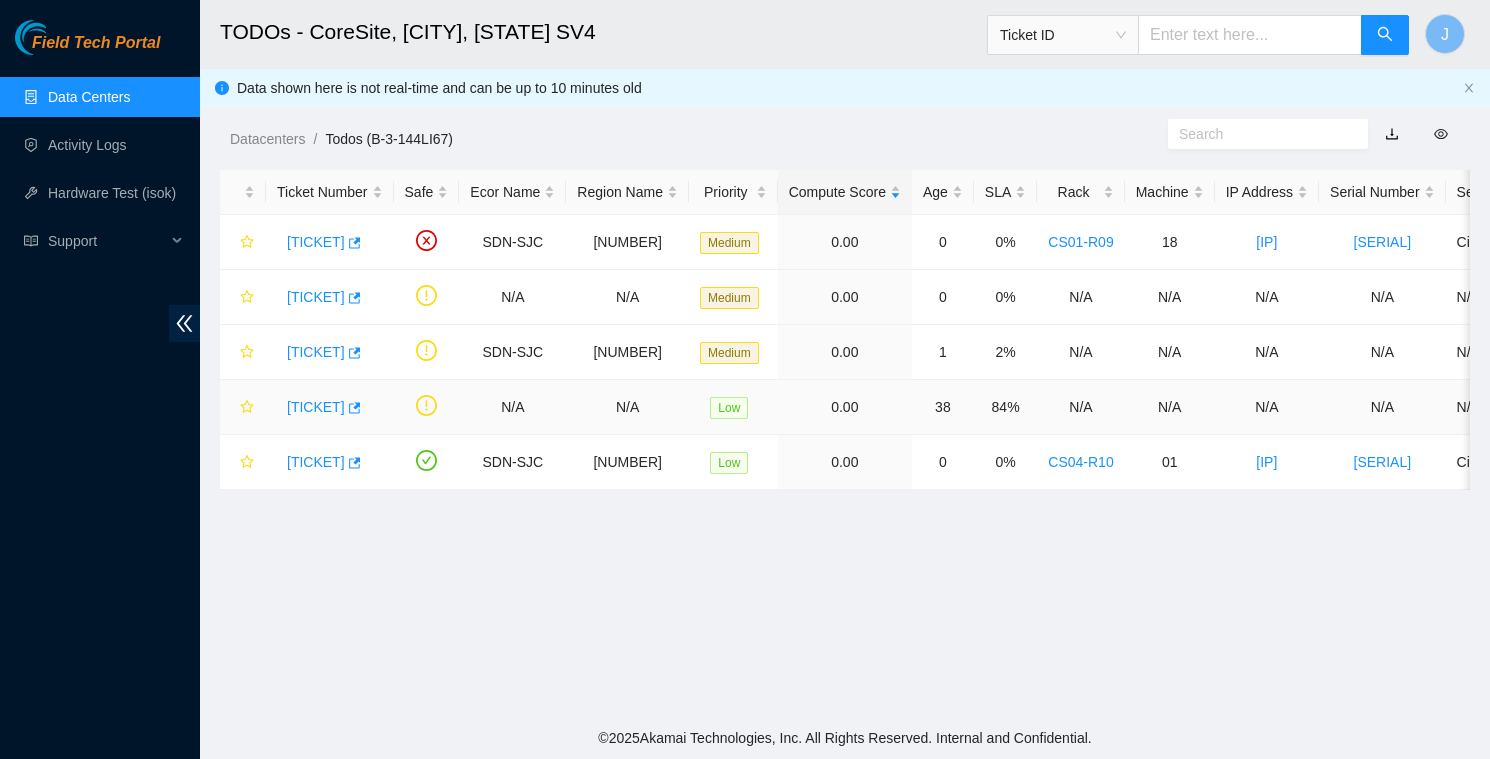 click on "[TICKET]" at bounding box center (316, 407) 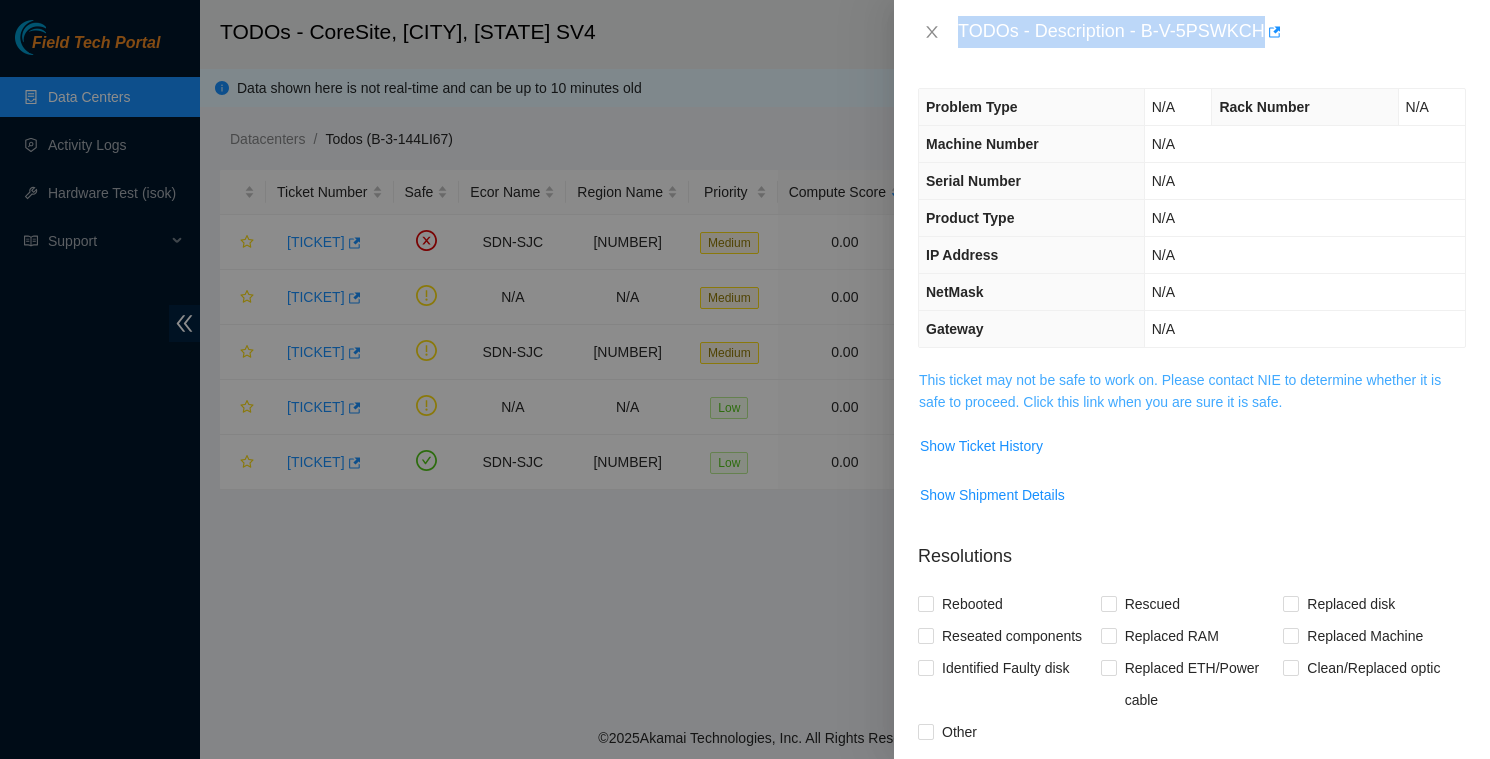 click on "This ticket may not be safe to work on. Please contact NIE to determine whether it is safe to proceed. Click this link when you are sure it is safe." at bounding box center (1180, 391) 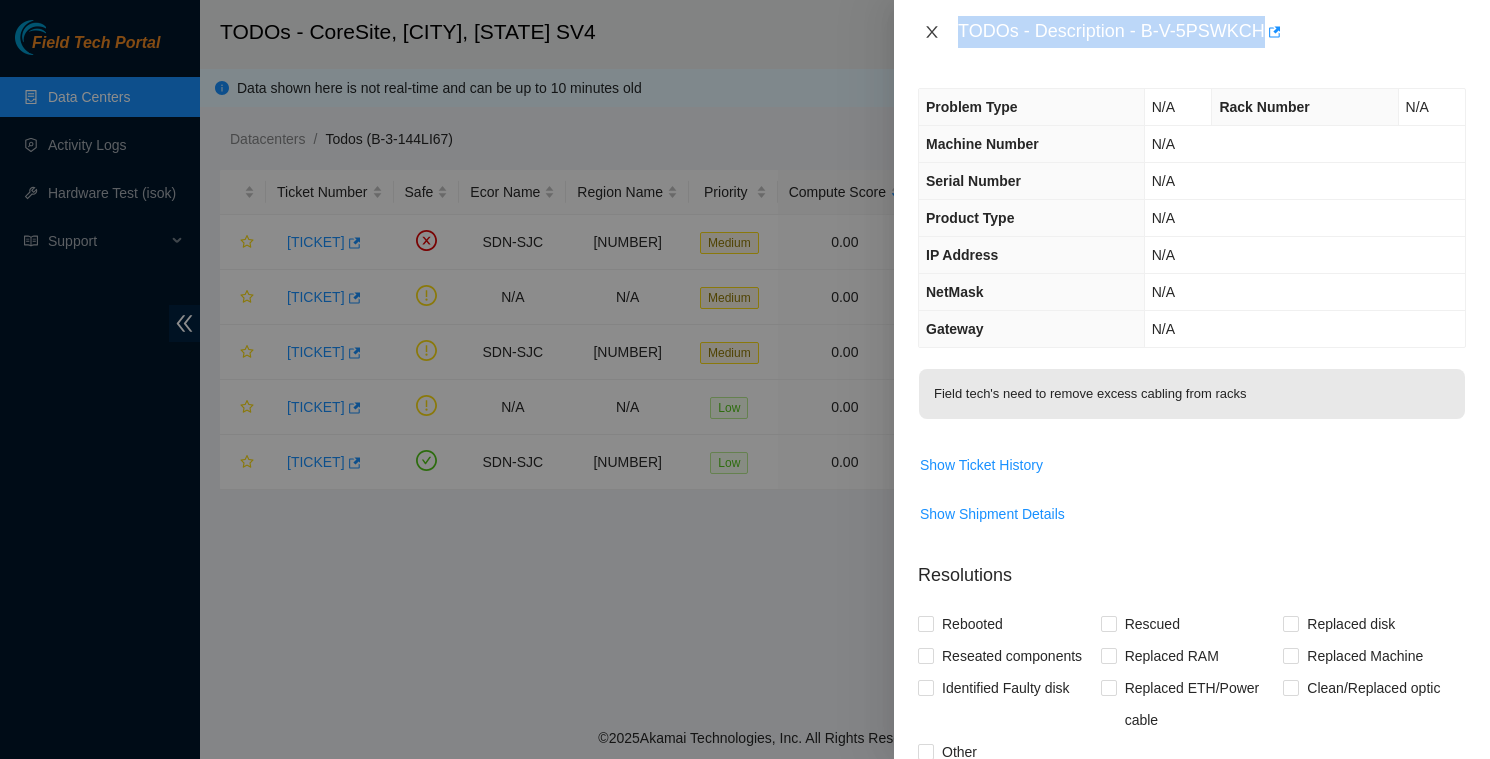 click 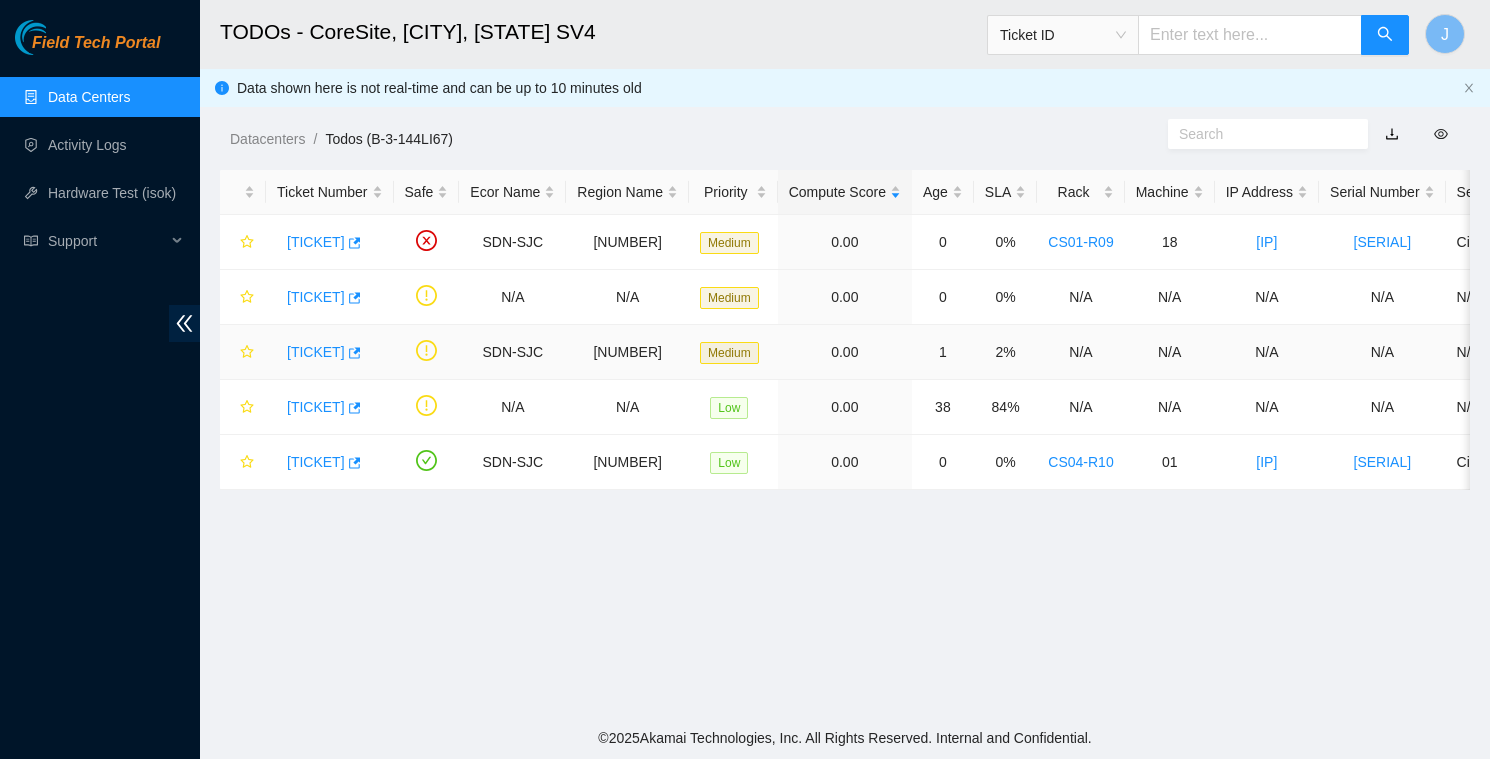 click on "[TICKET]" at bounding box center [316, 352] 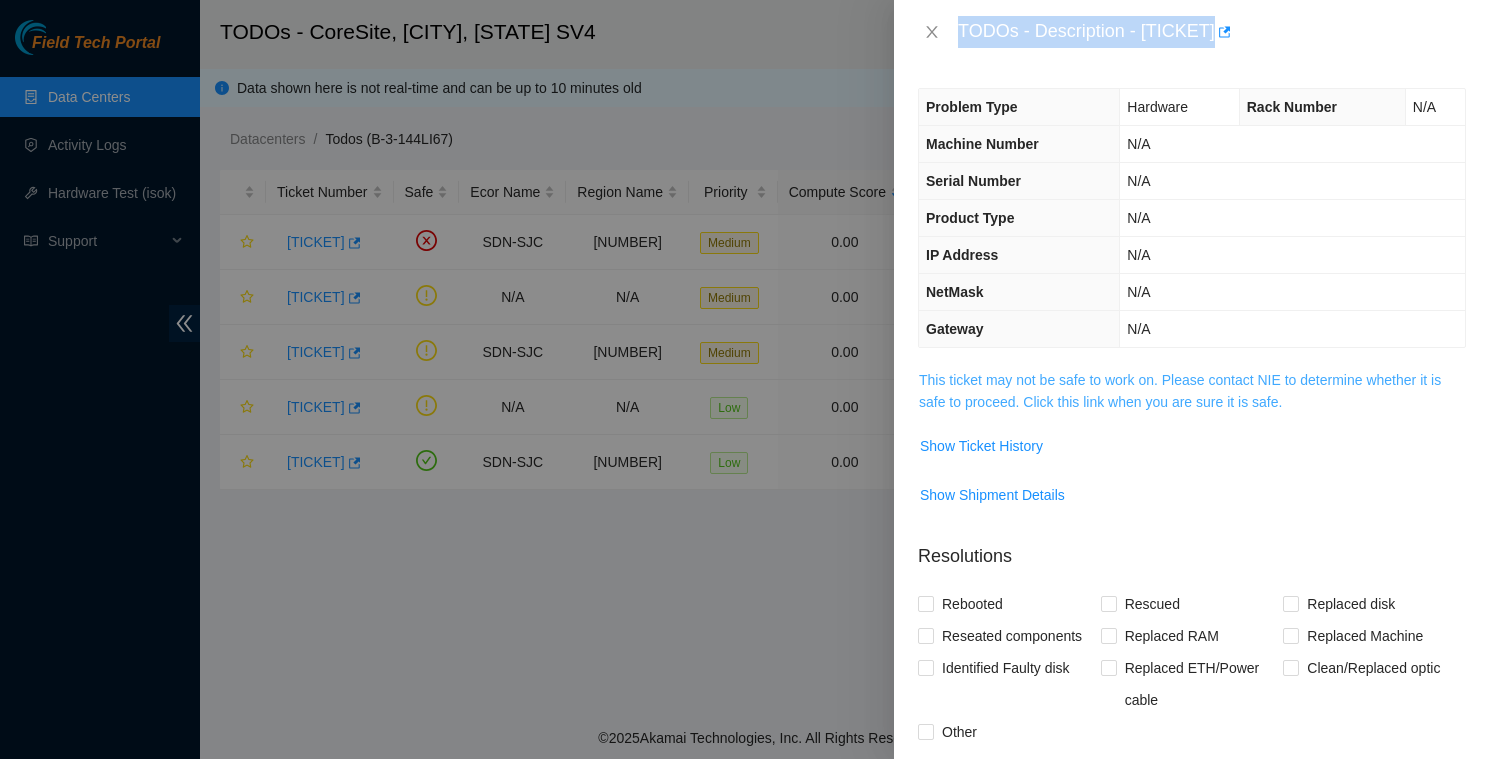 click on "This ticket may not be safe to work on. Please contact NIE to determine whether it is safe to proceed. Click this link when you are sure it is safe." at bounding box center [1180, 391] 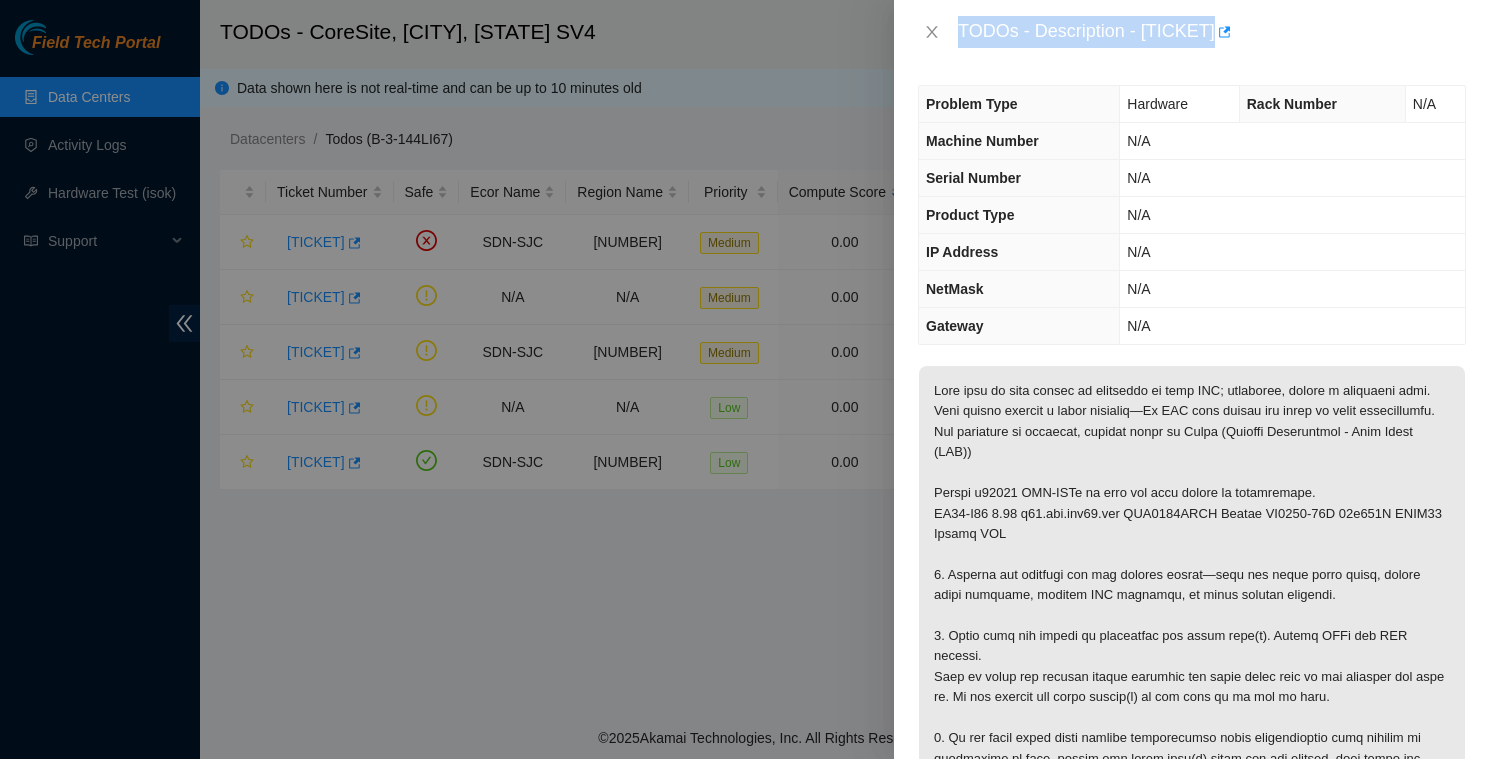 scroll, scrollTop: 0, scrollLeft: 0, axis: both 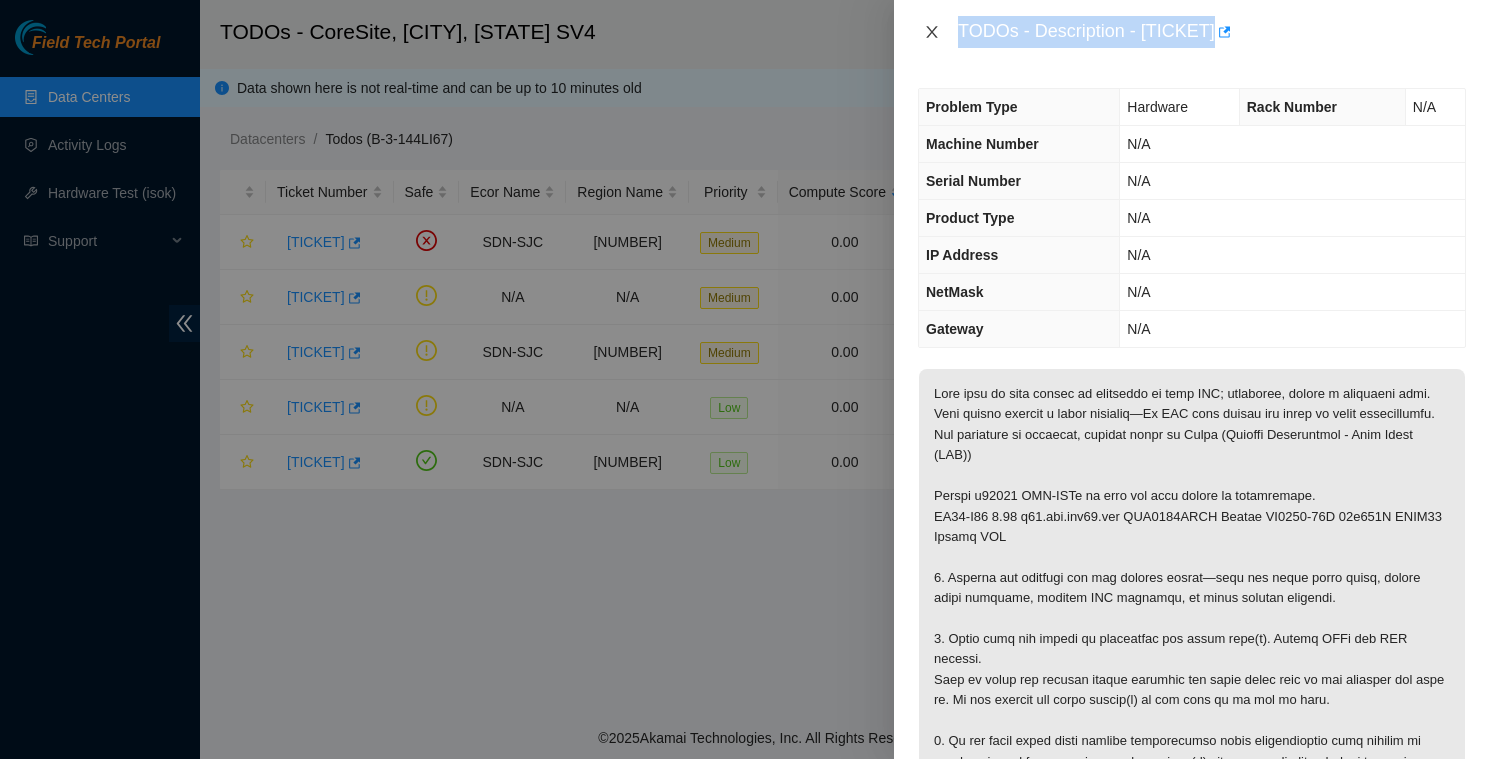 click 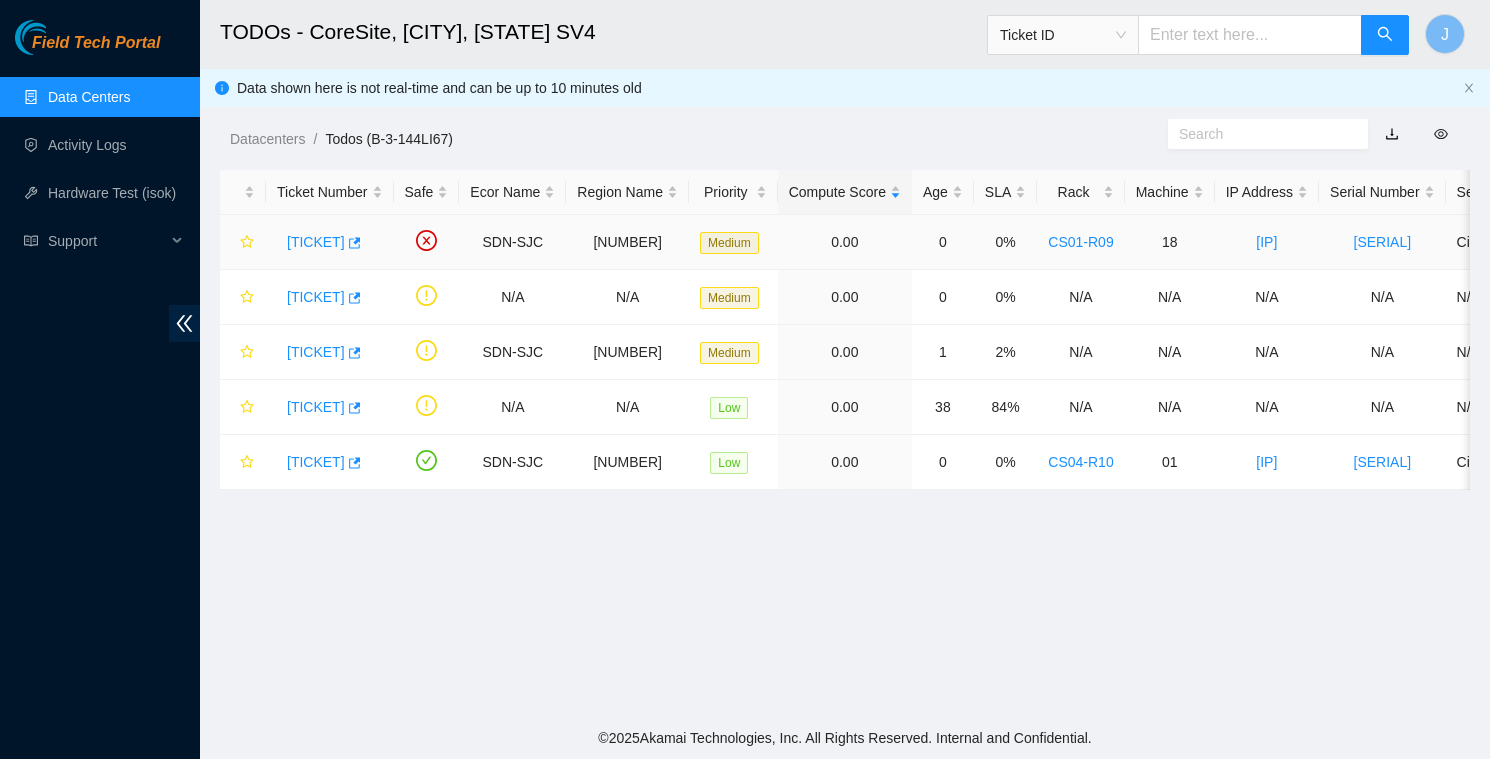 click on "[TICKET]" at bounding box center [316, 242] 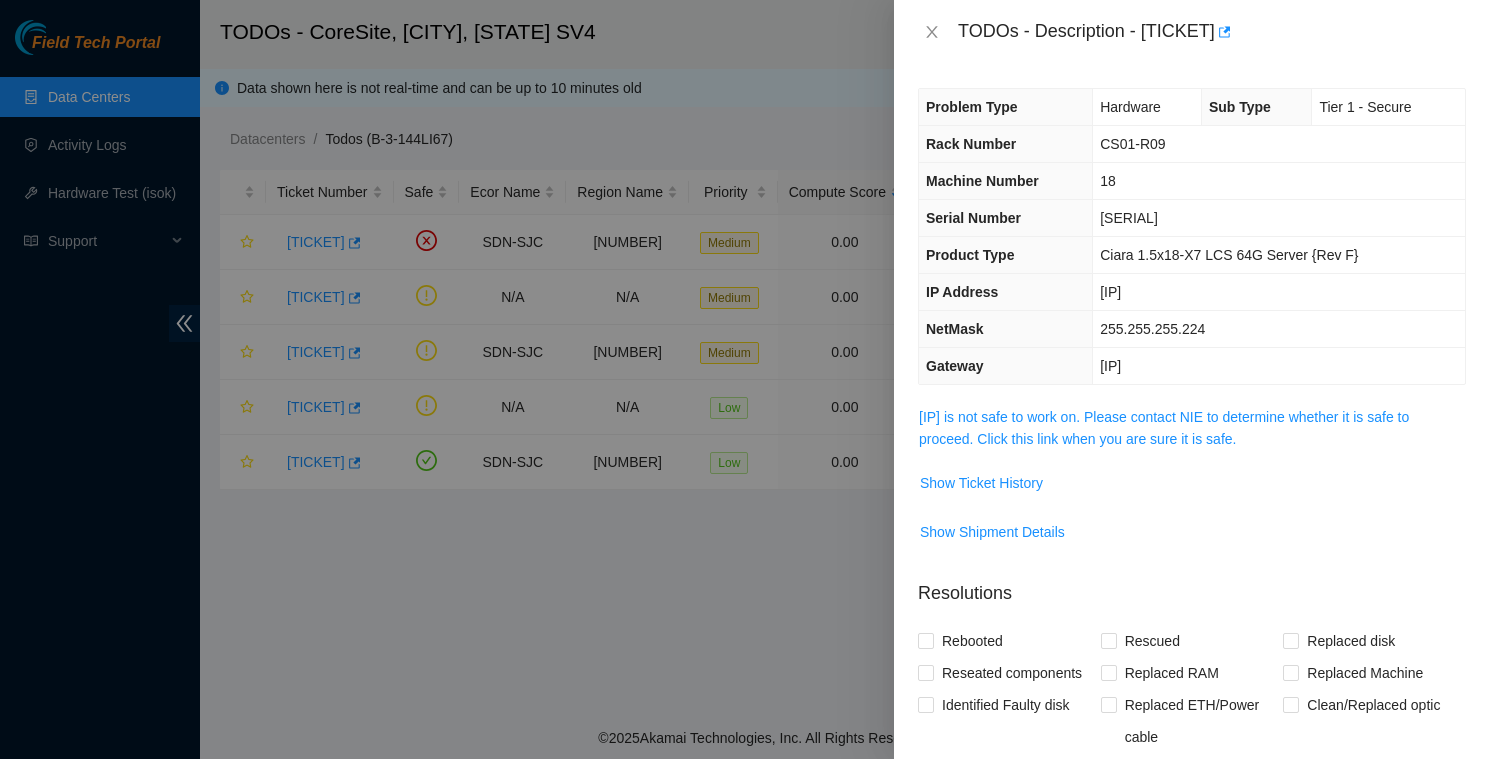 click on "TODOs - Description - [TICKET]" at bounding box center (1192, 32) 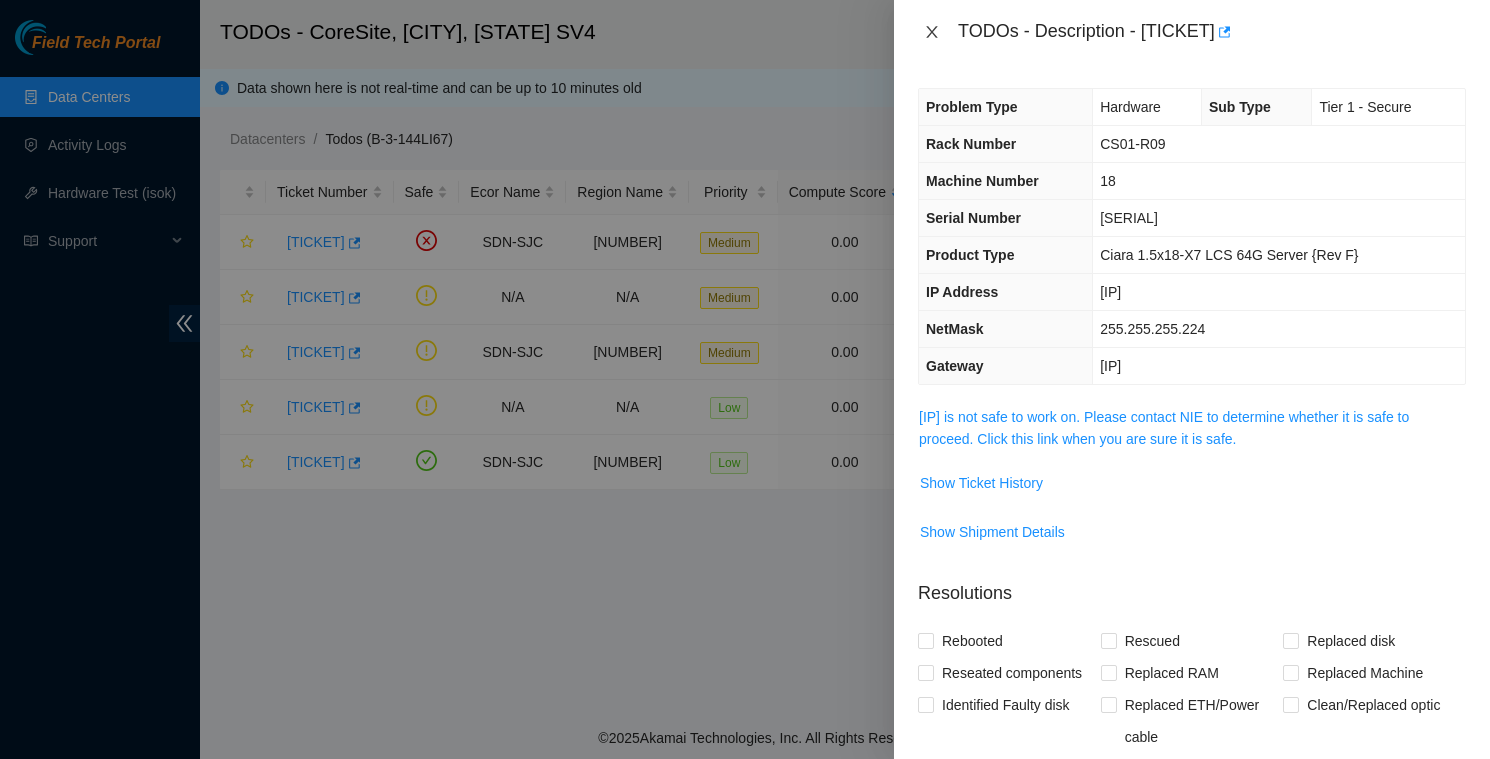 click at bounding box center [932, 32] 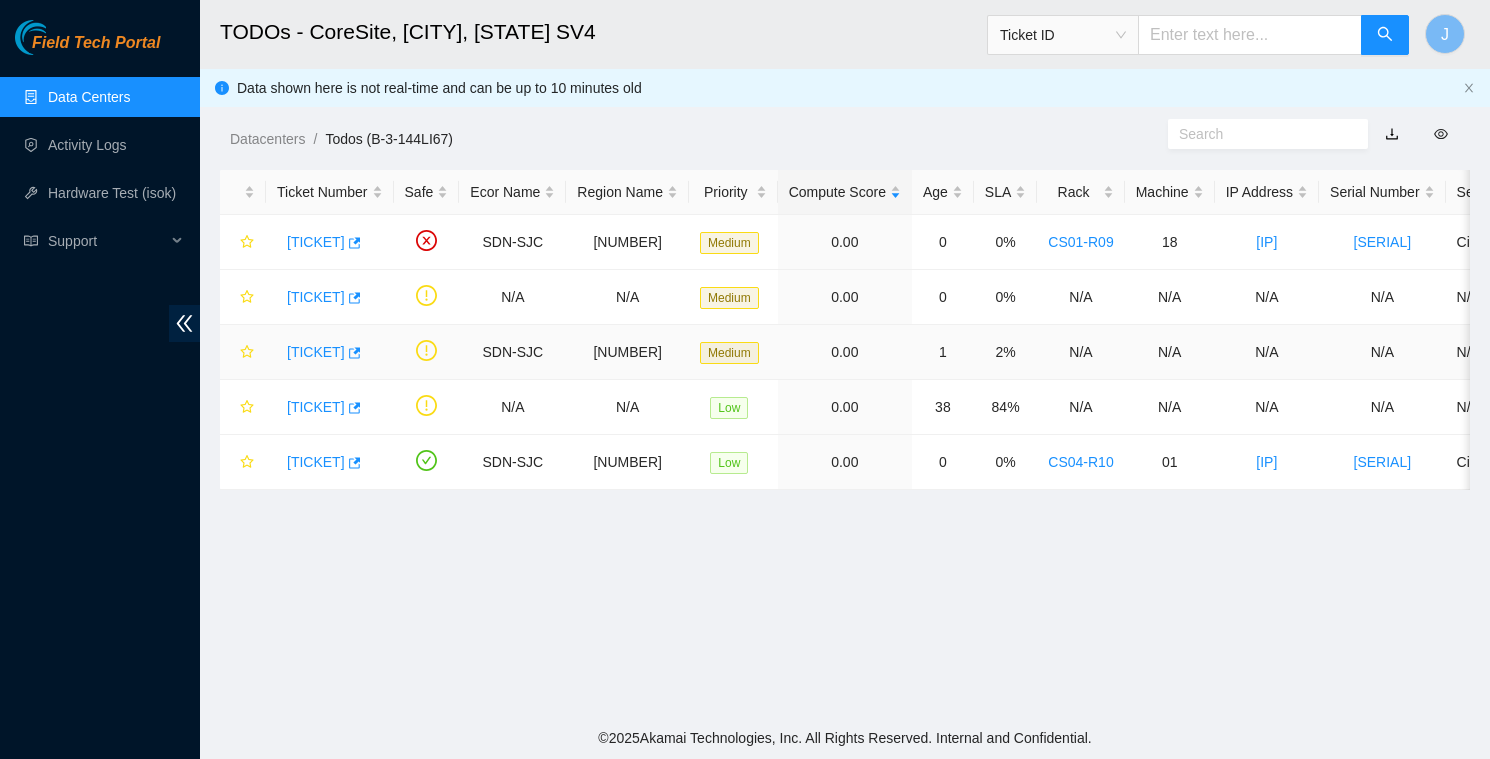click on "[TICKET]" at bounding box center (316, 352) 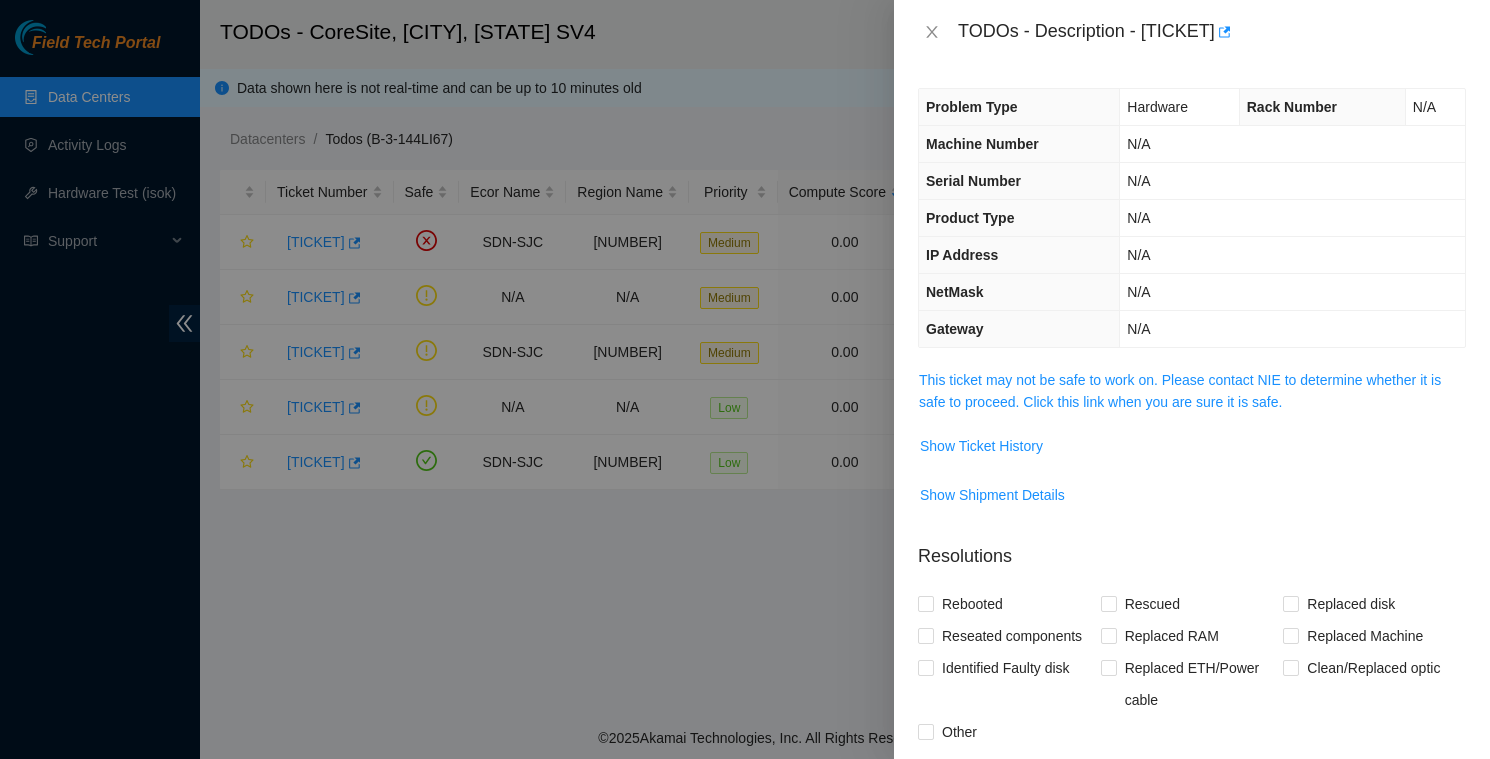 click on "This ticket may not be safe to work on. Please contact NIE to determine whether it is safe to proceed. Click this link when you are sure it is safe." at bounding box center [1192, 391] 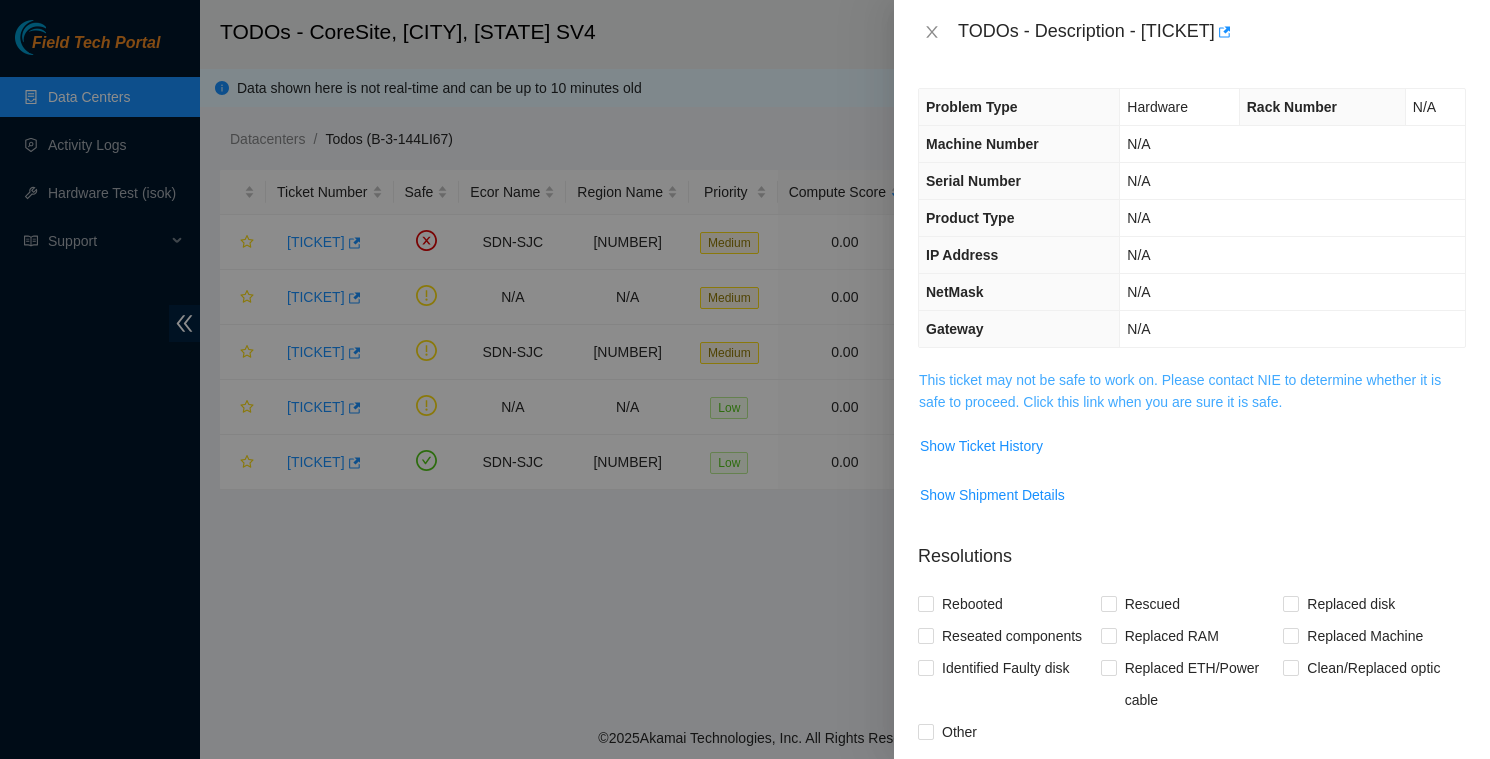 click on "This ticket may not be safe to work on. Please contact NIE to determine whether it is safe to proceed. Click this link when you are sure it is safe." at bounding box center [1180, 391] 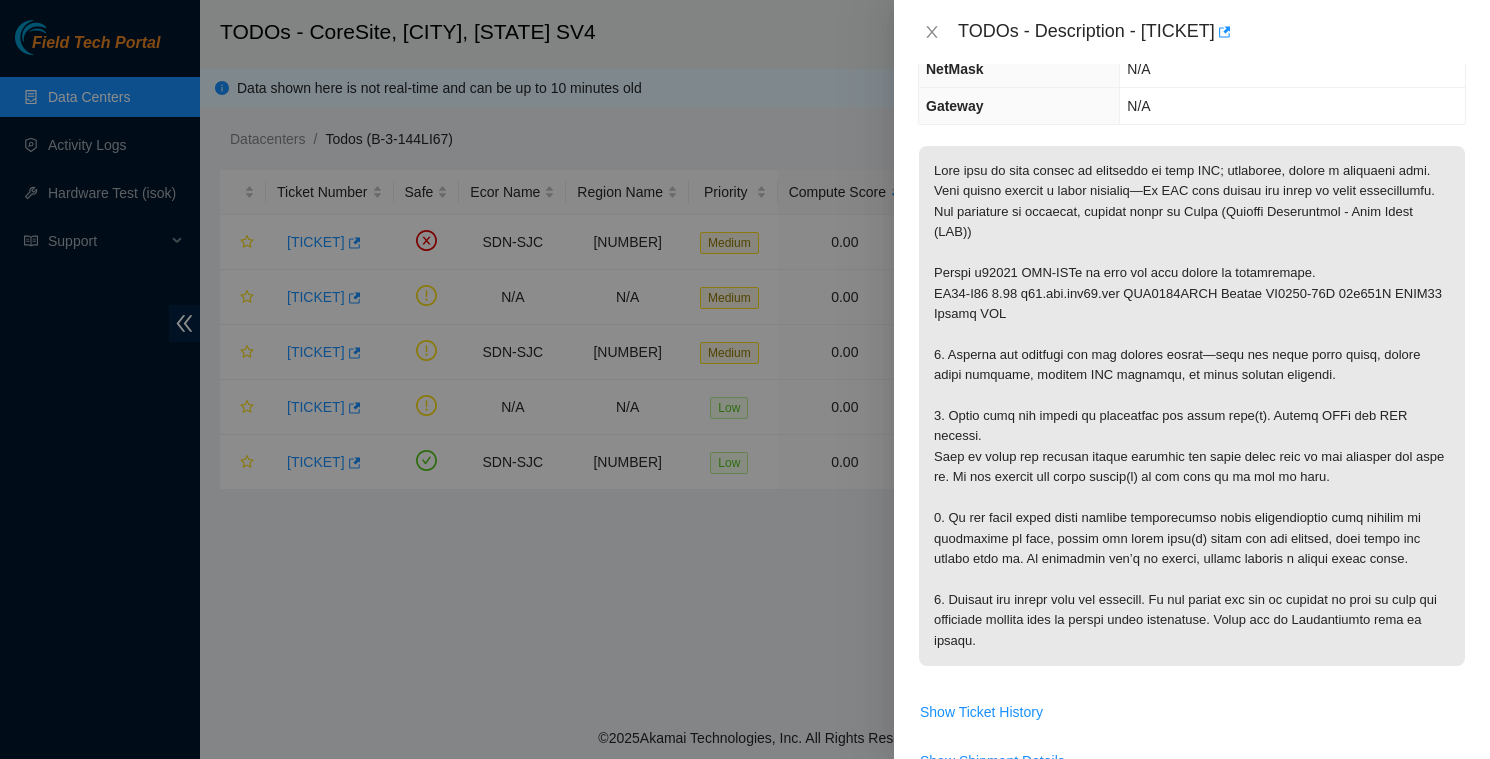 scroll, scrollTop: 0, scrollLeft: 0, axis: both 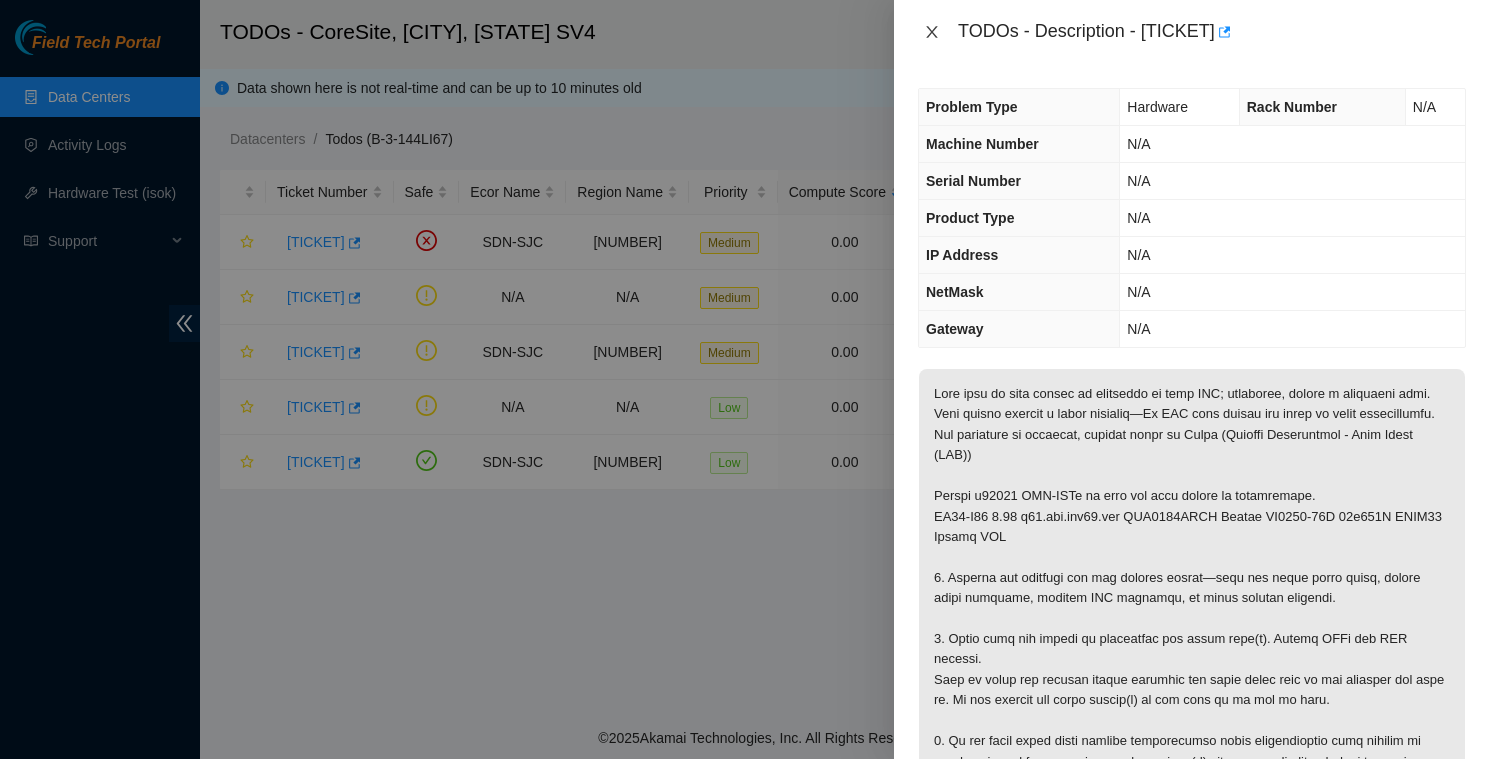 click 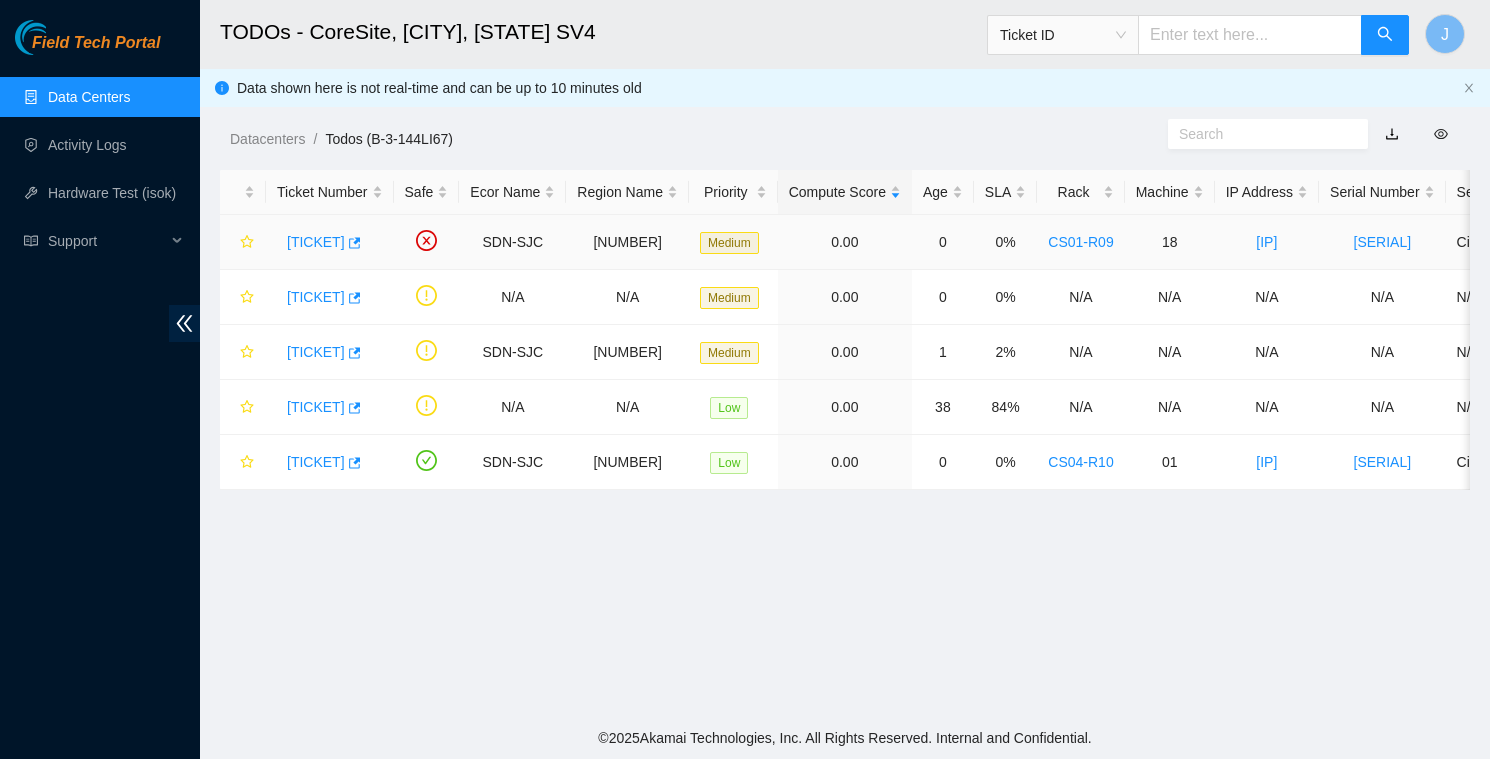 click on "[TICKET]" at bounding box center [316, 242] 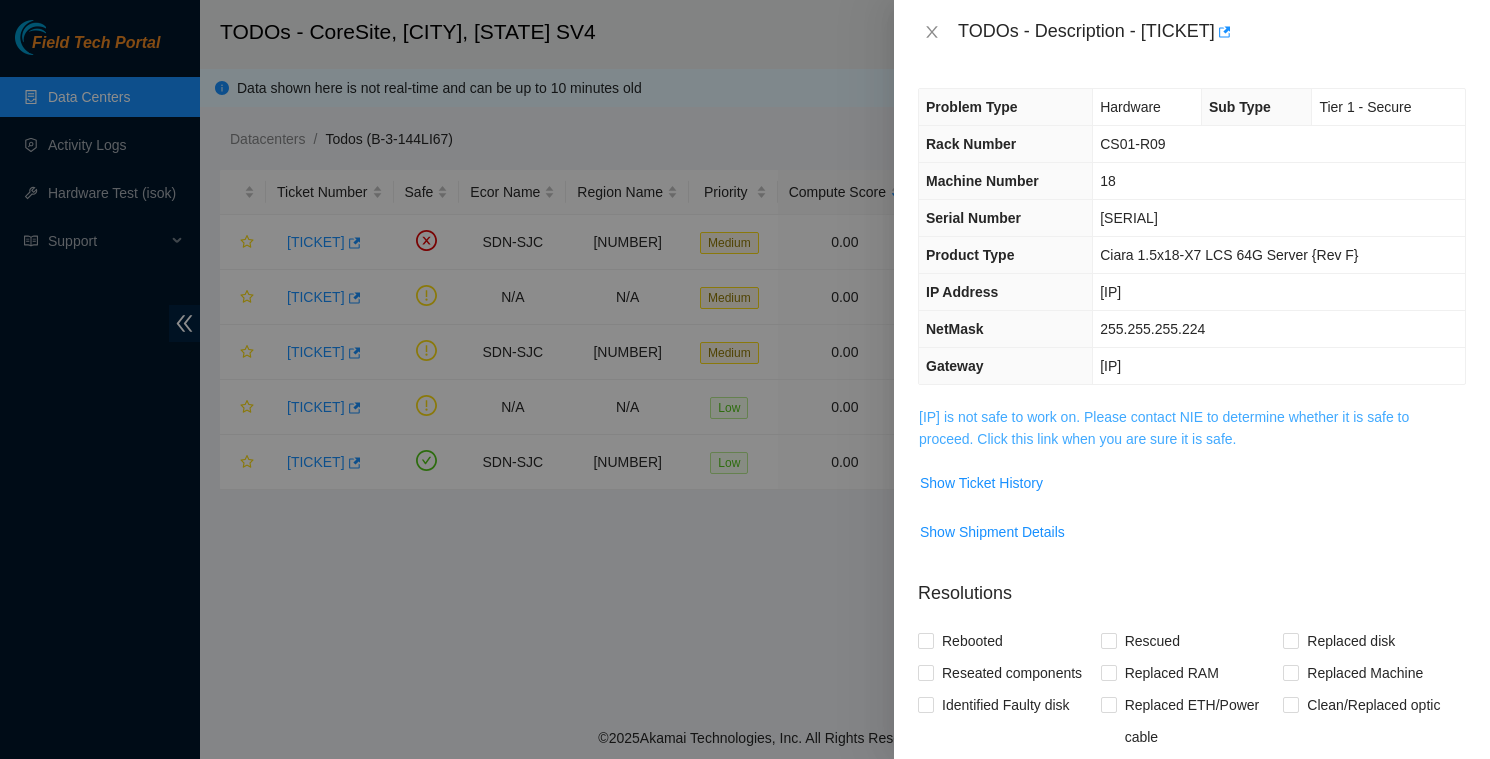 click on "[IP] is not safe to work on. Please contact NIE to determine whether it is safe to proceed. Click this link when you are sure it is safe." at bounding box center (1164, 428) 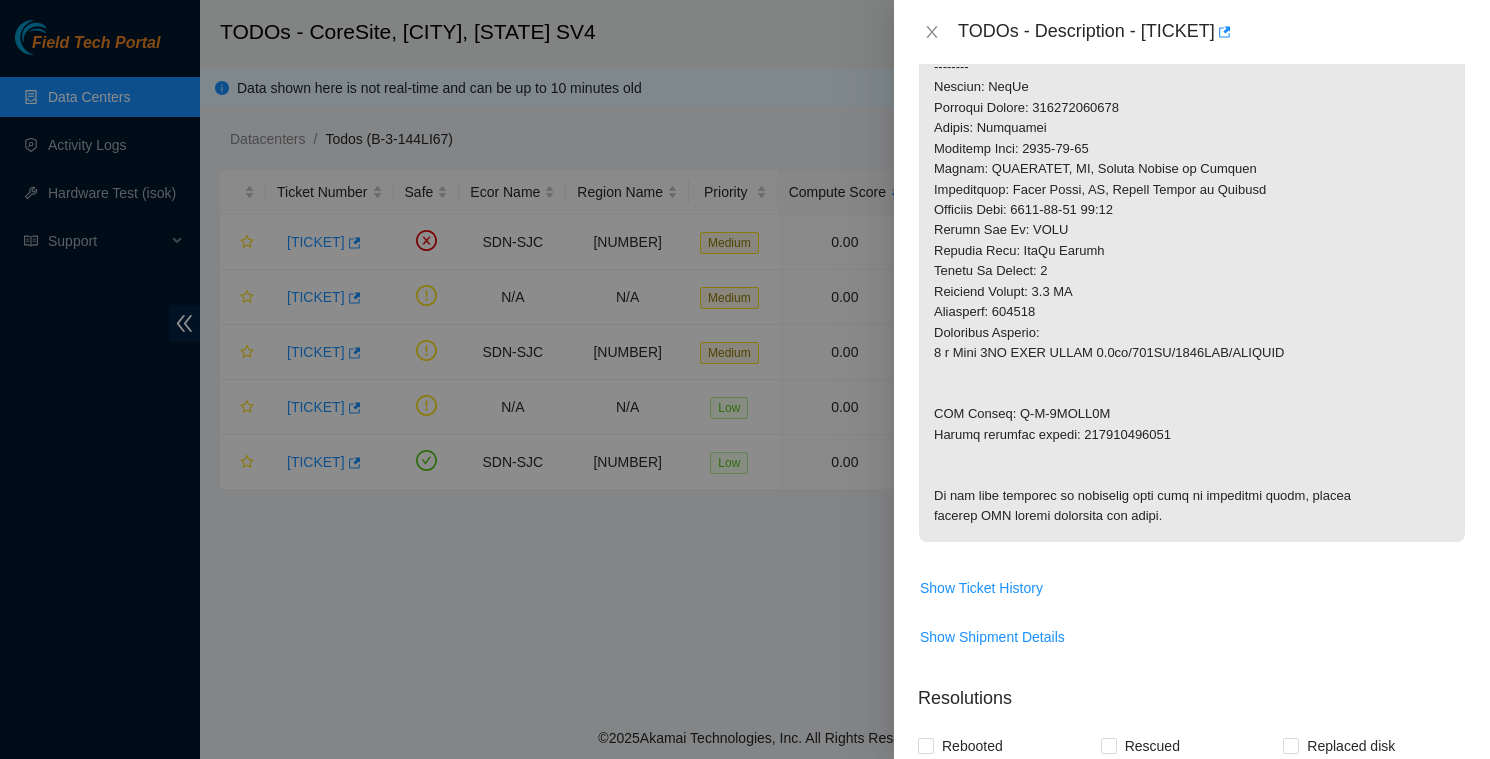 scroll, scrollTop: 755, scrollLeft: 0, axis: vertical 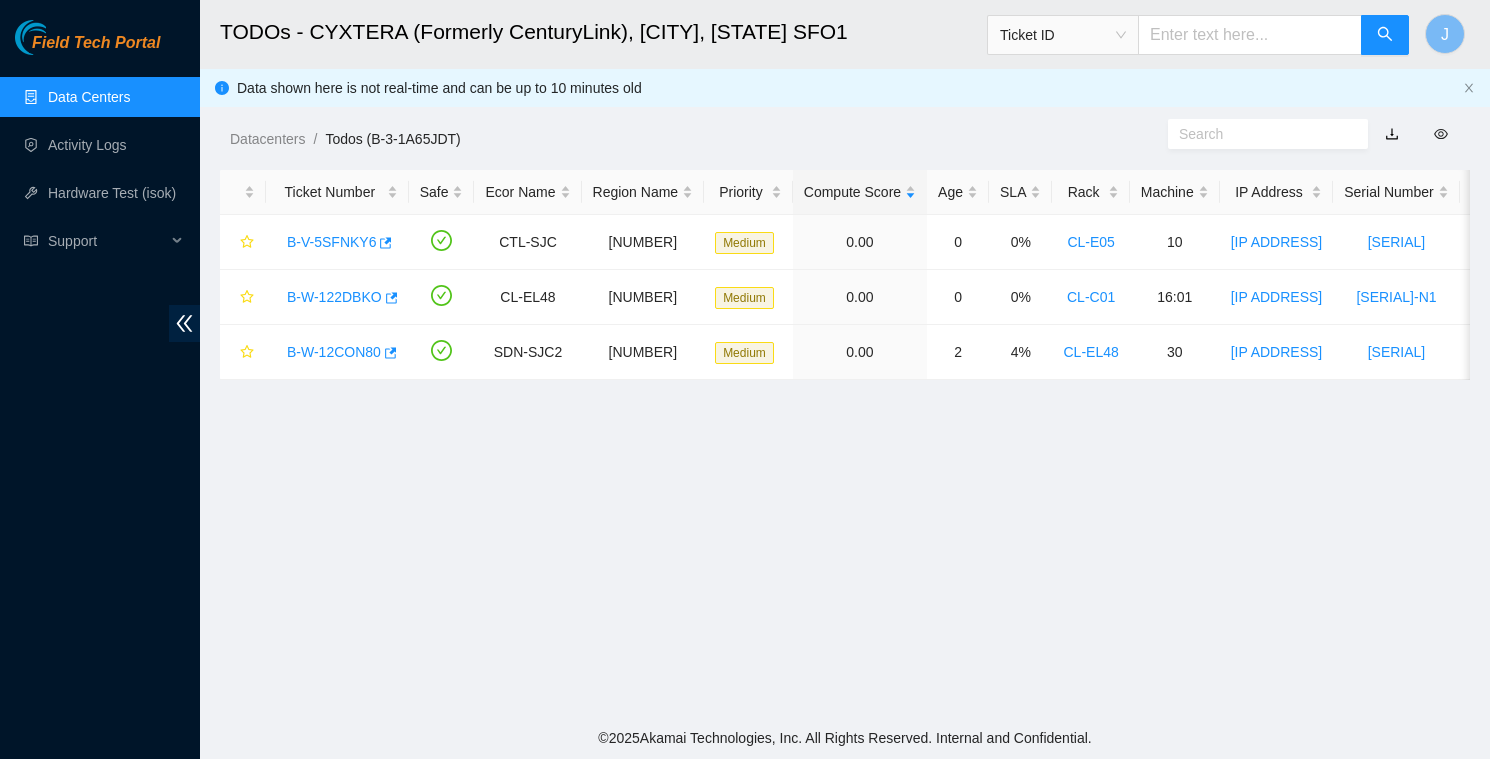 click on "Data Centers" at bounding box center (89, 97) 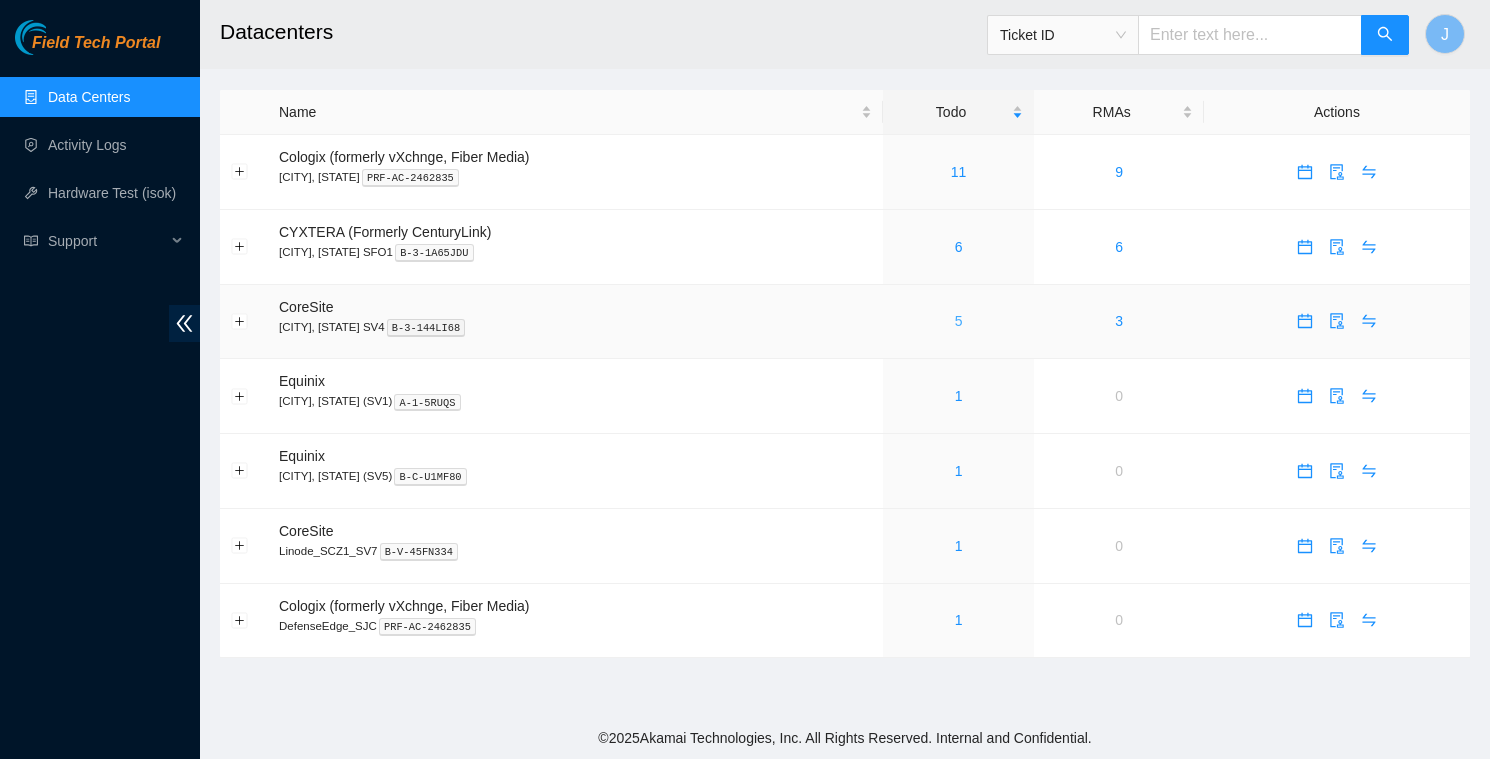 click on "5" at bounding box center [959, 321] 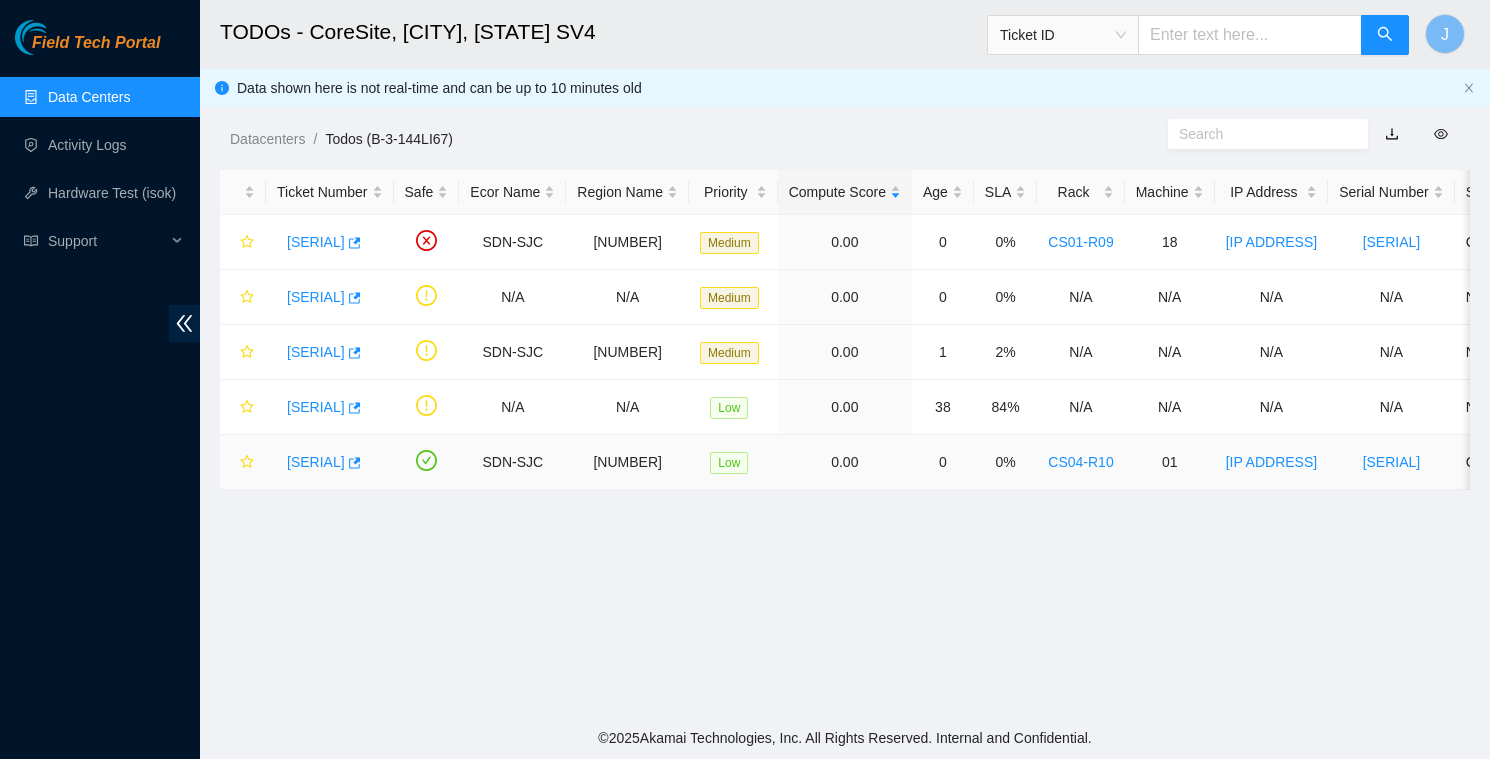 click on "[TICKET]" at bounding box center (316, 462) 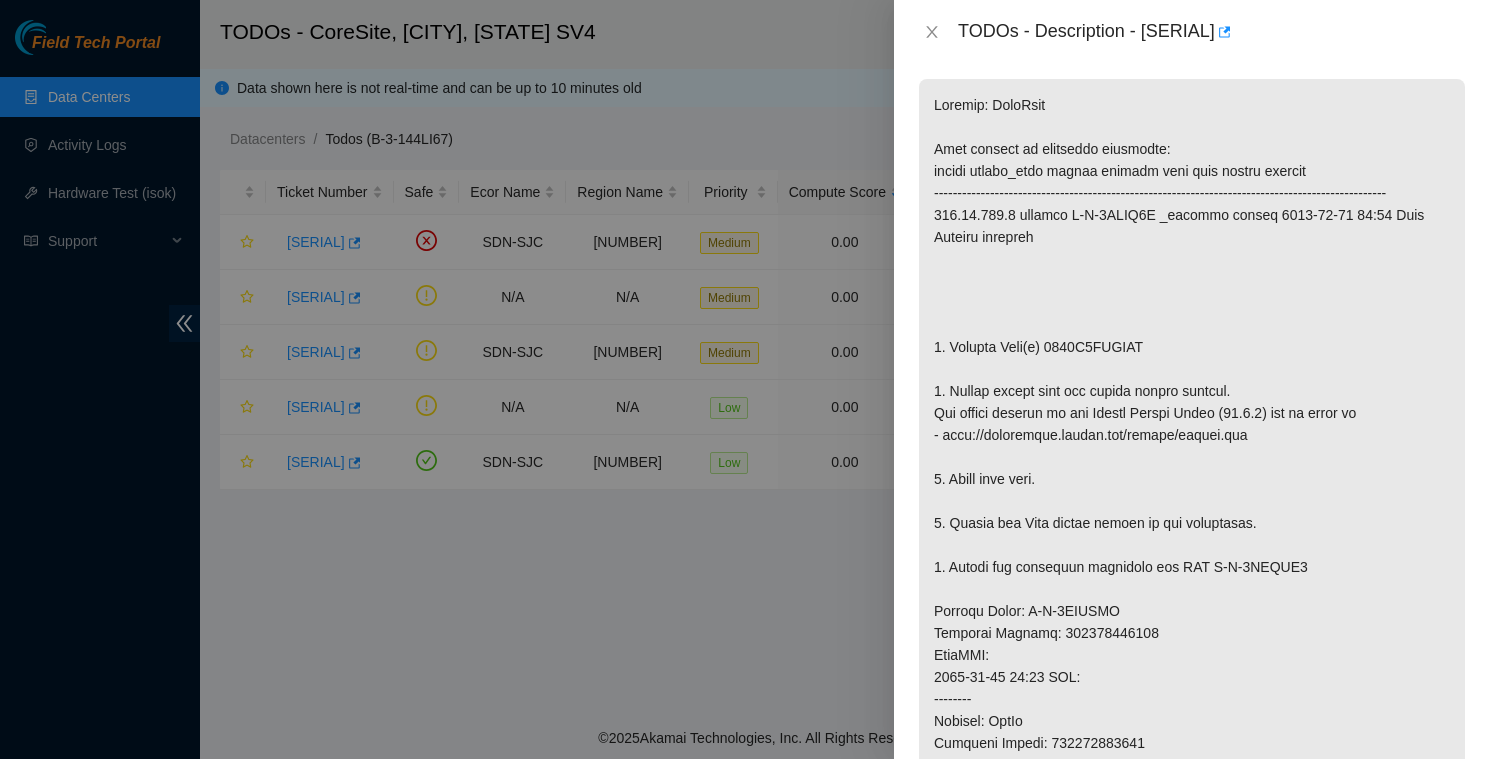scroll, scrollTop: 0, scrollLeft: 0, axis: both 